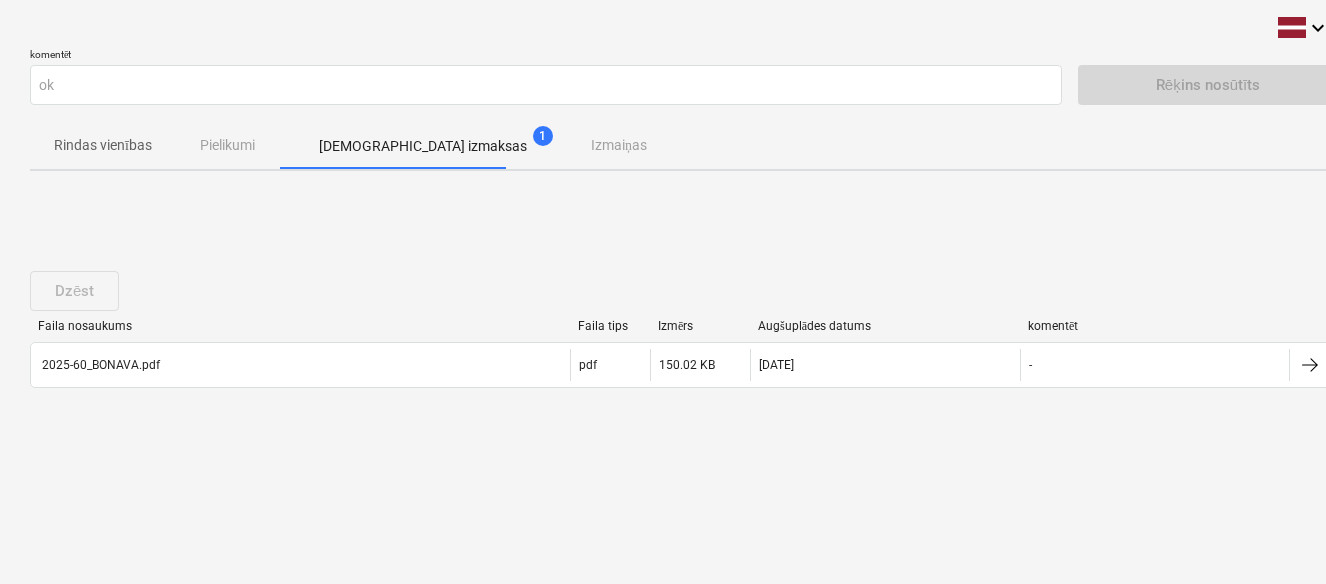 scroll, scrollTop: 0, scrollLeft: 0, axis: both 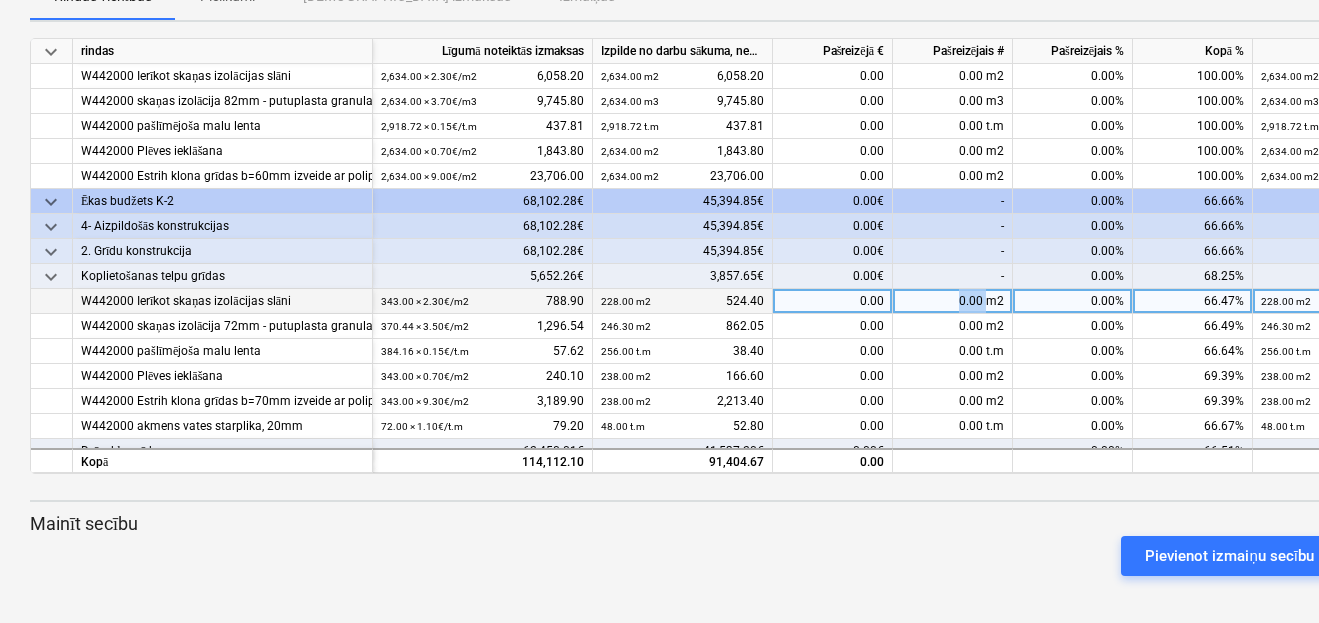 drag, startPoint x: 986, startPoint y: 300, endPoint x: 950, endPoint y: 301, distance: 36.013885 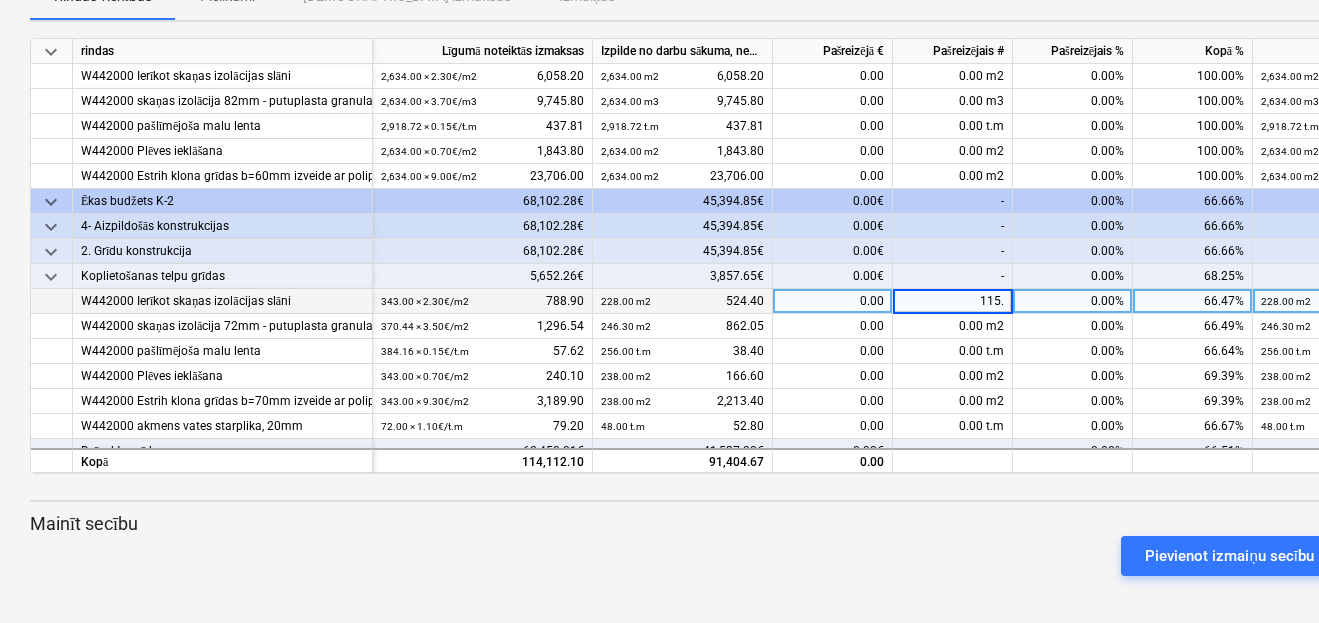 type on "115.0" 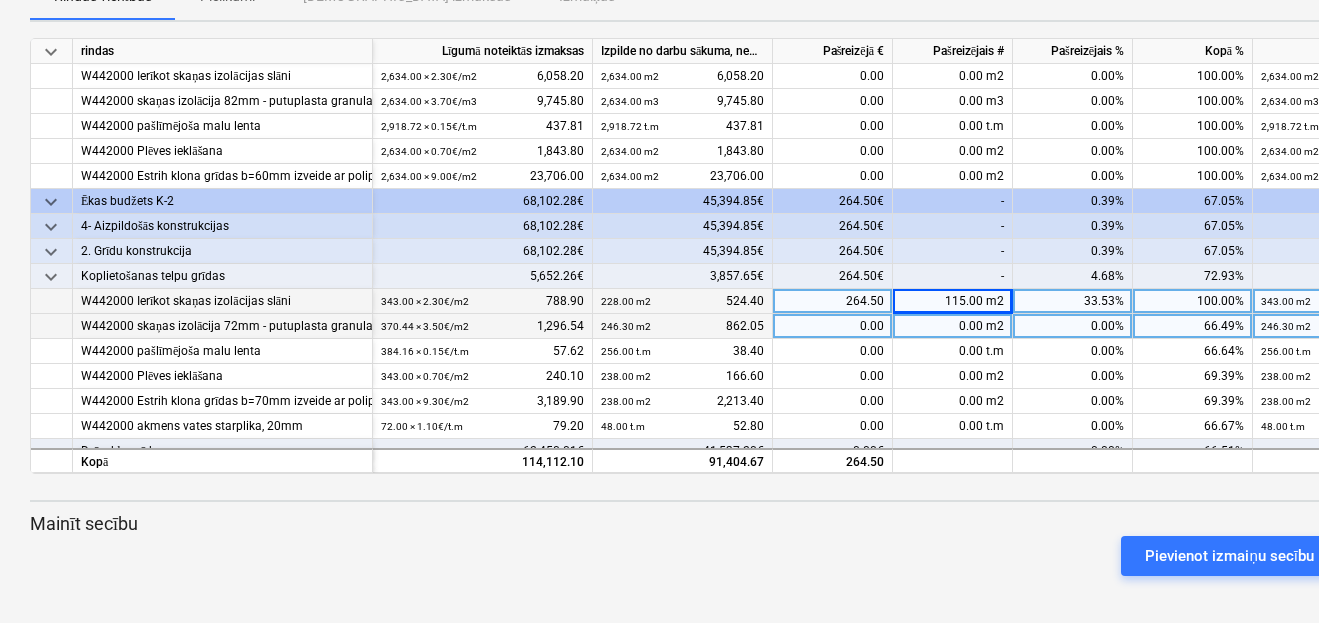 drag, startPoint x: 958, startPoint y: 328, endPoint x: 988, endPoint y: 326, distance: 30.066593 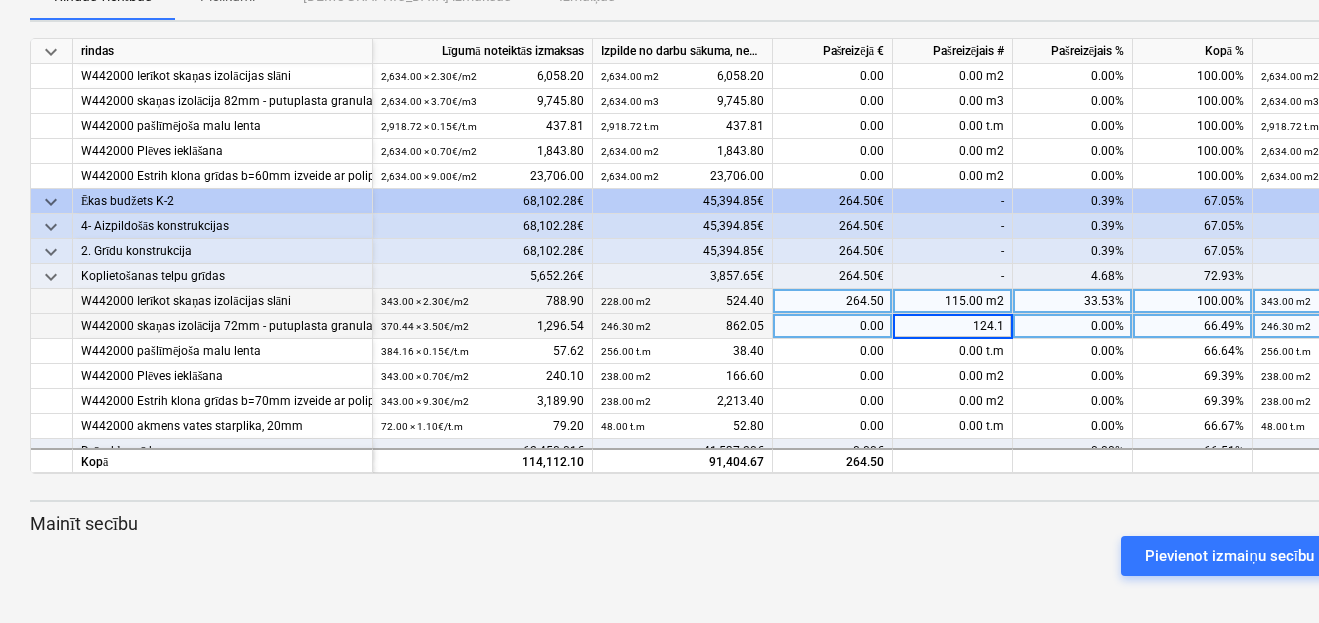 type on "124.14" 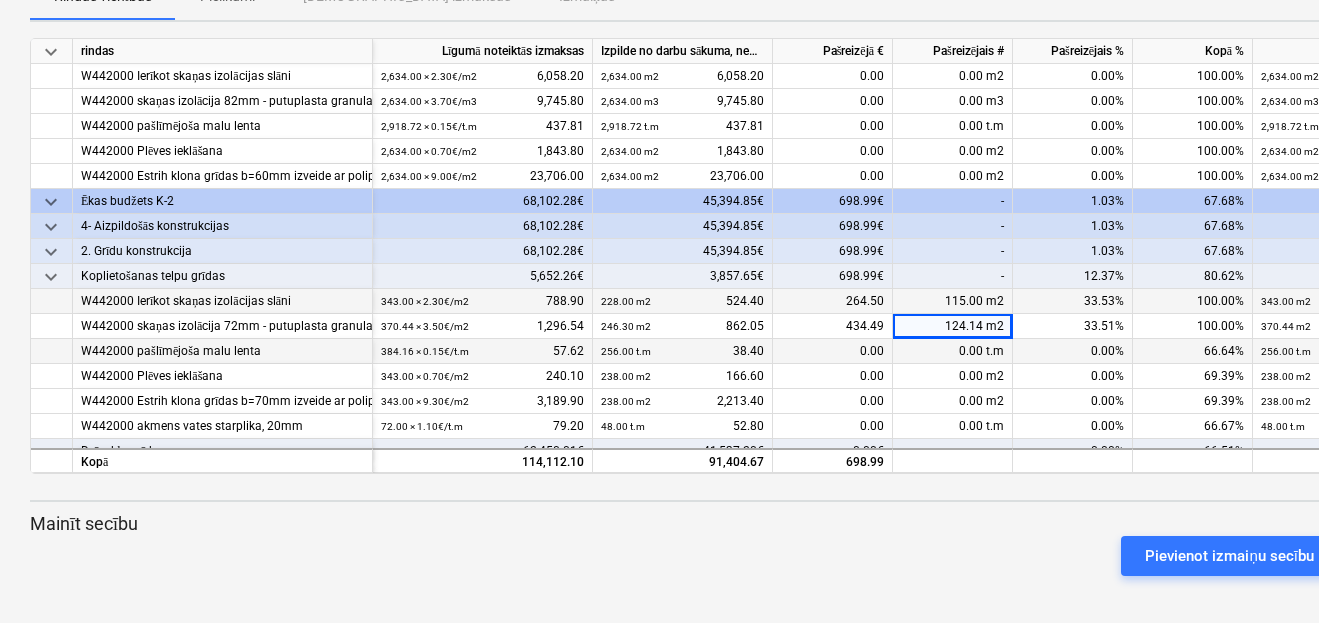 drag, startPoint x: 950, startPoint y: 349, endPoint x: 1000, endPoint y: 360, distance: 51.1957 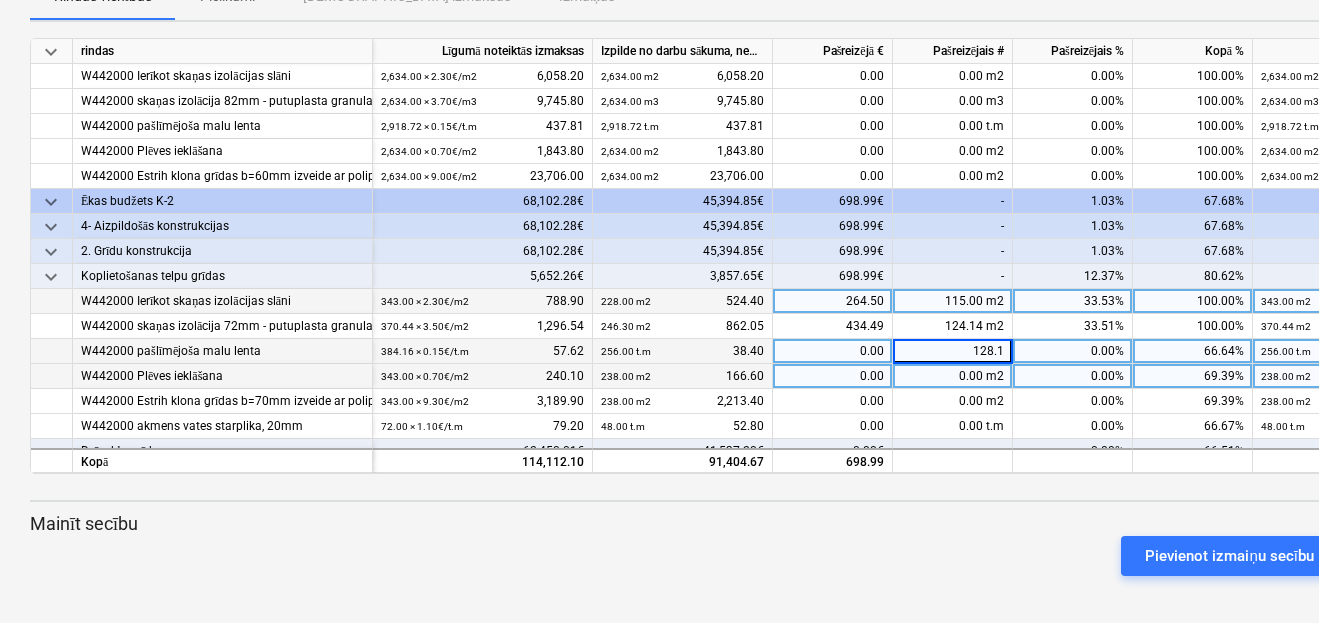 type on "128.16" 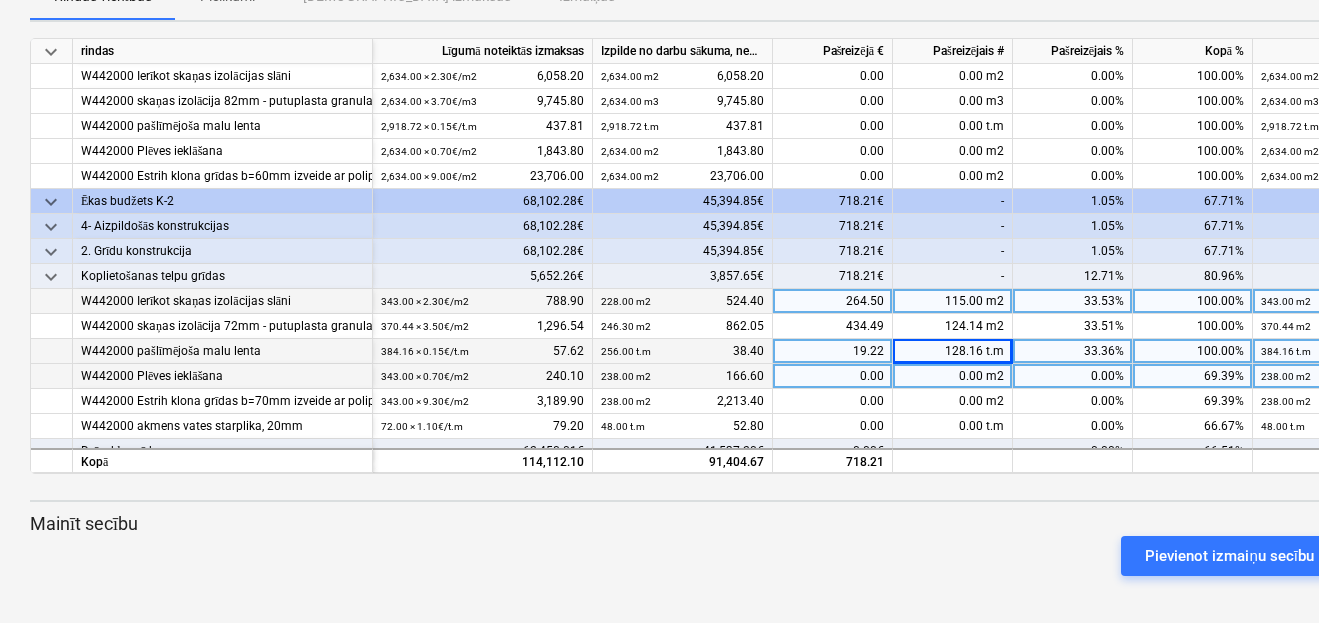 drag, startPoint x: 953, startPoint y: 374, endPoint x: 983, endPoint y: 379, distance: 30.413813 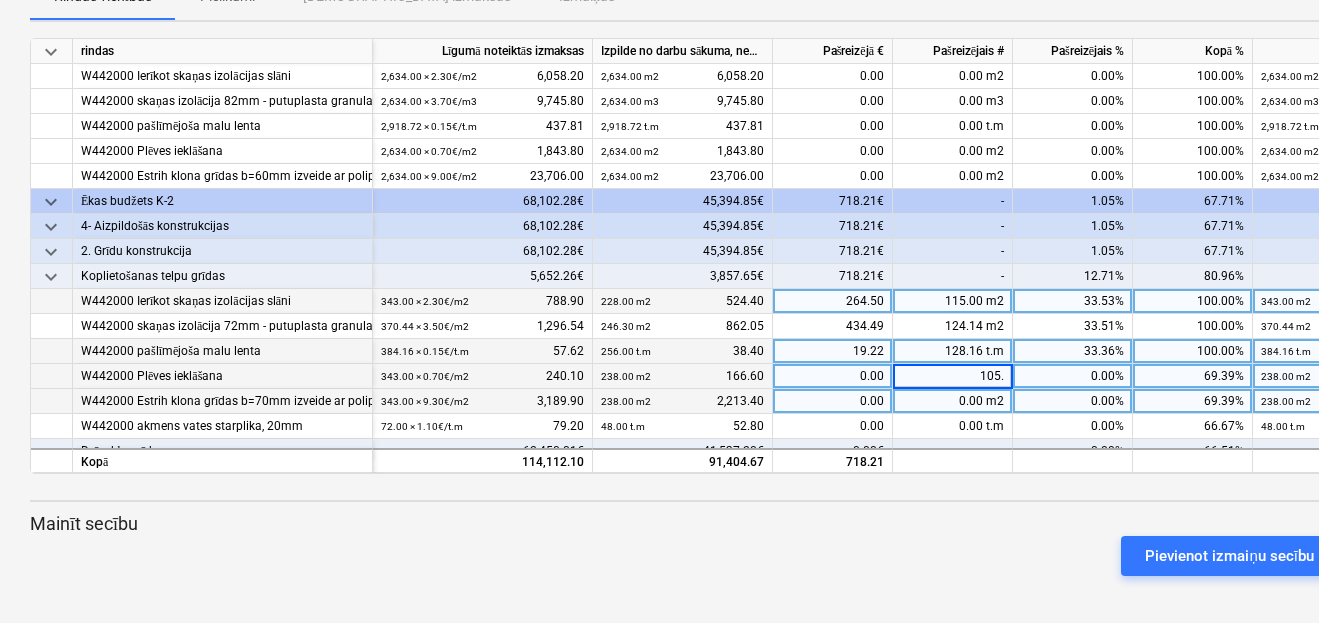type on "105.0" 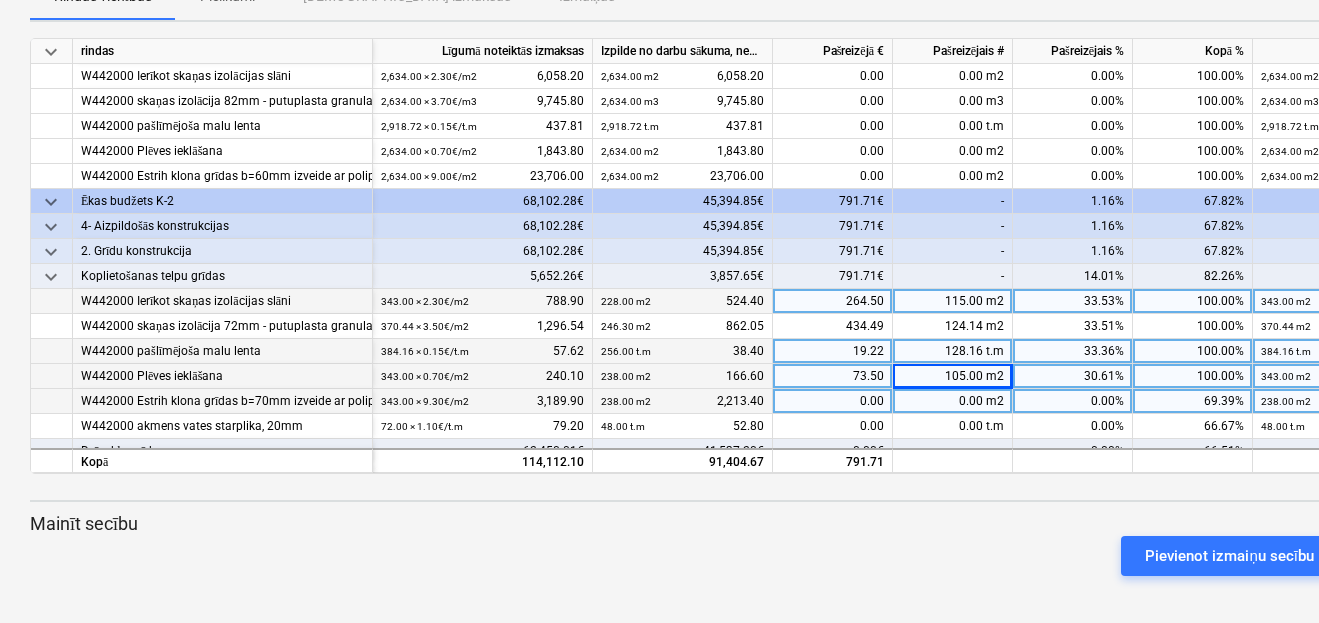 drag, startPoint x: 953, startPoint y: 401, endPoint x: 995, endPoint y: 400, distance: 42.0119 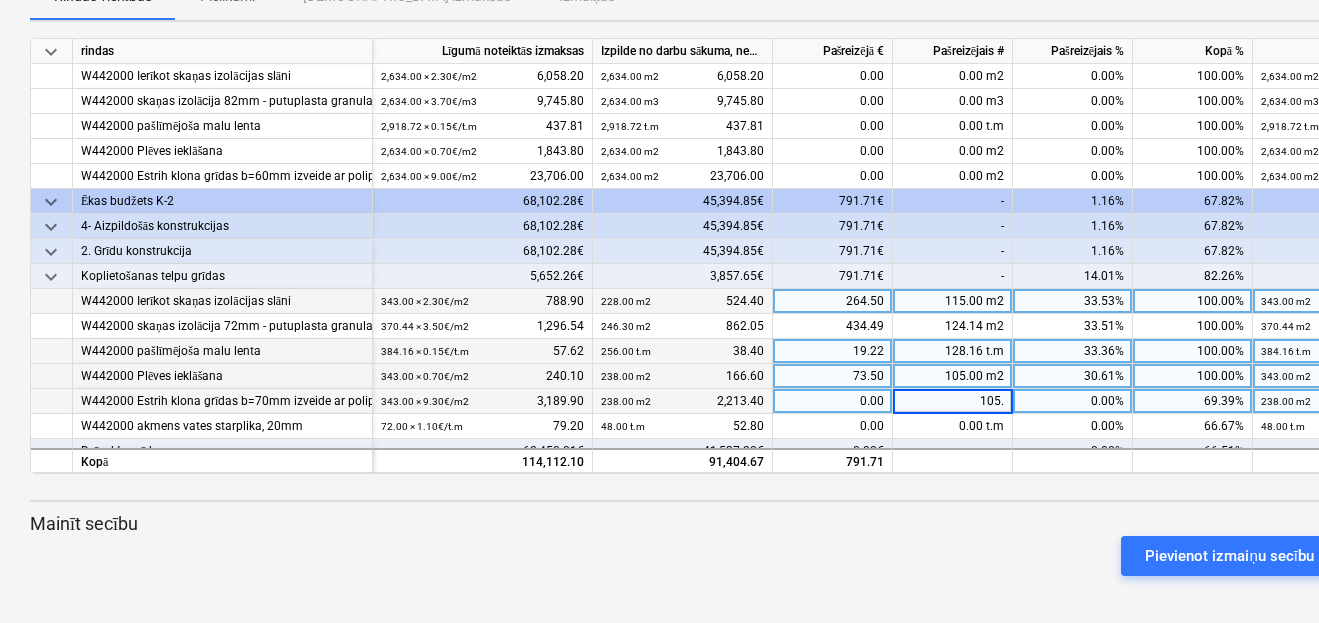 type on "105.0" 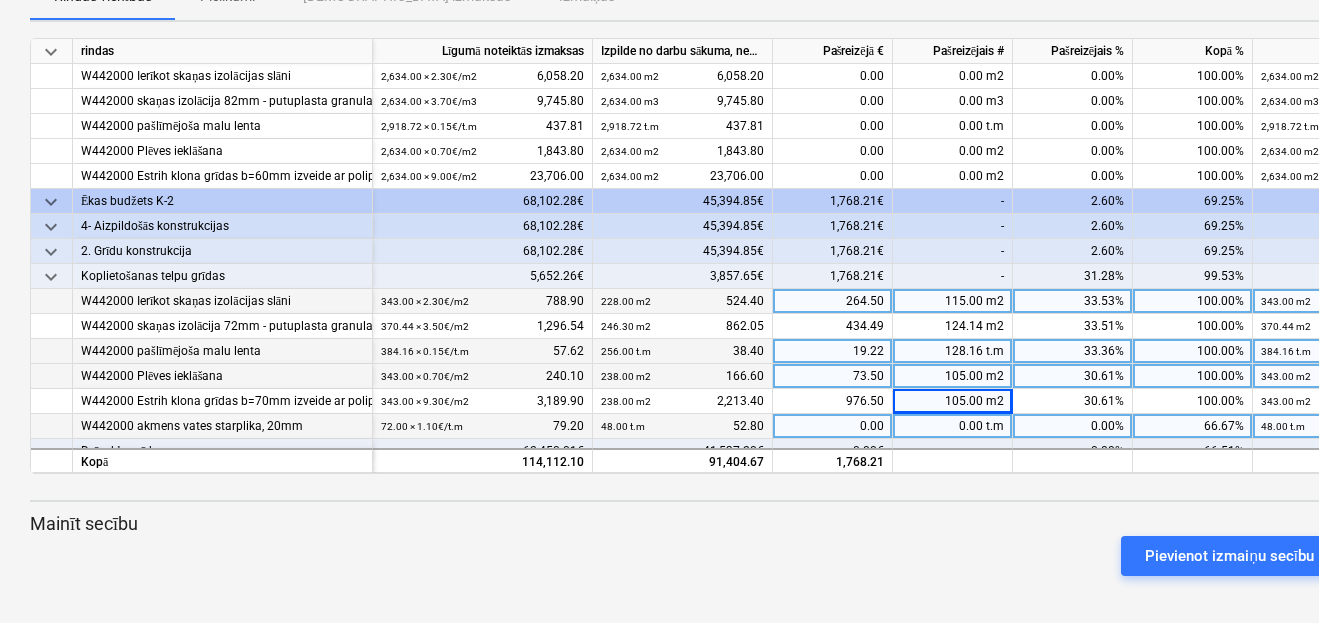drag, startPoint x: 956, startPoint y: 423, endPoint x: 1019, endPoint y: 422, distance: 63.007935 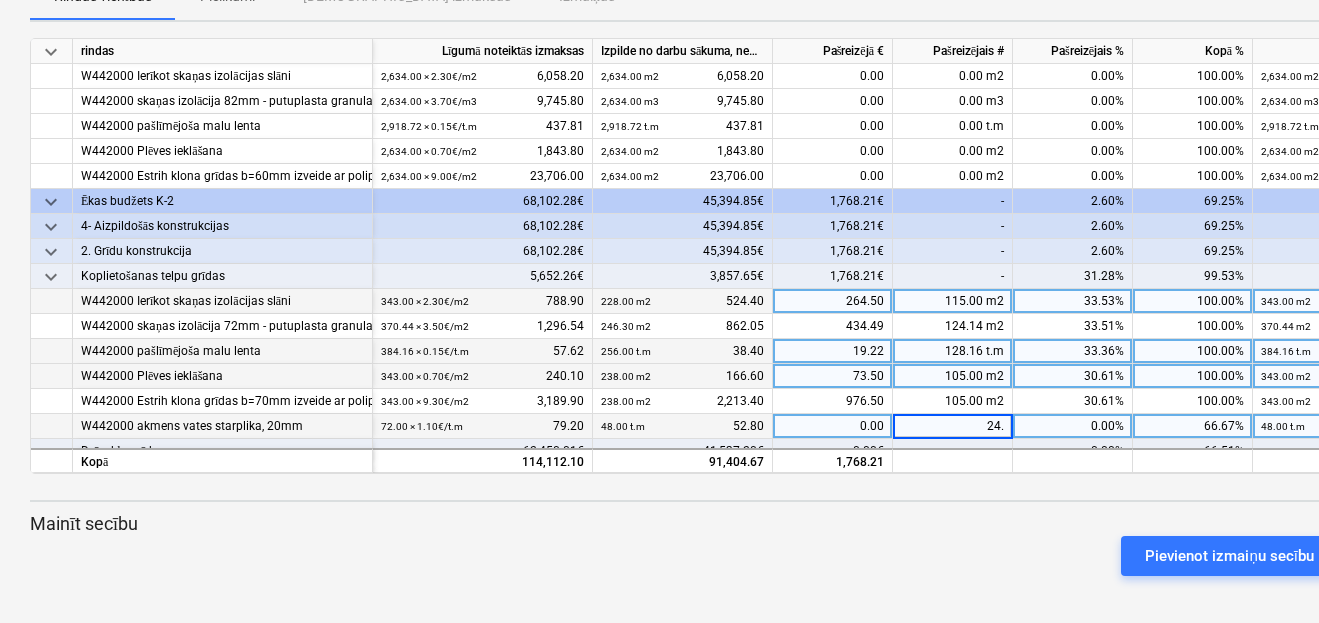 type on "24.0" 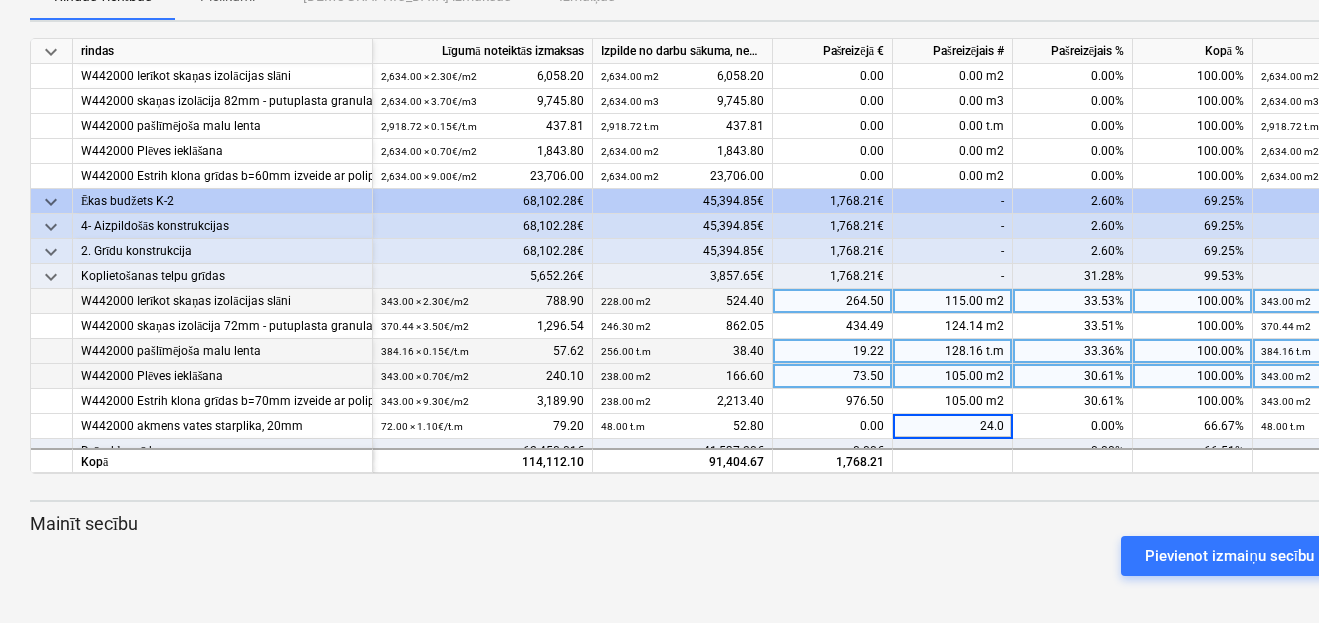 scroll, scrollTop: 448, scrollLeft: 0, axis: vertical 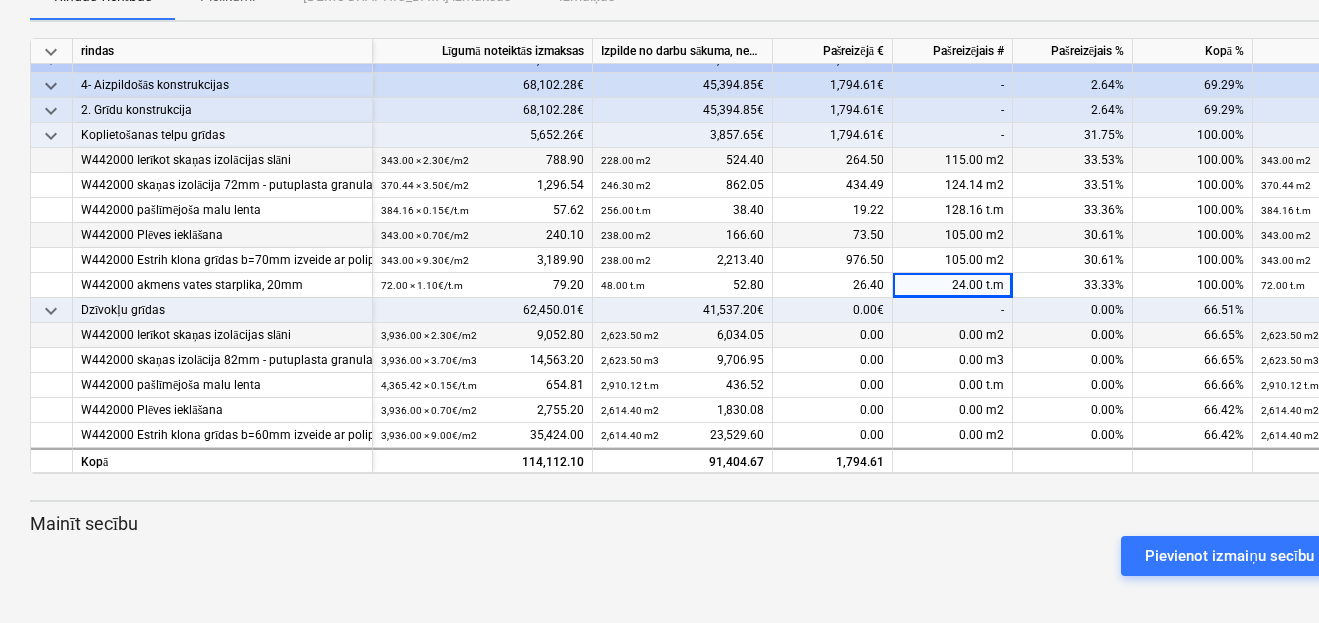 drag, startPoint x: 939, startPoint y: 330, endPoint x: 1012, endPoint y: 331, distance: 73.00685 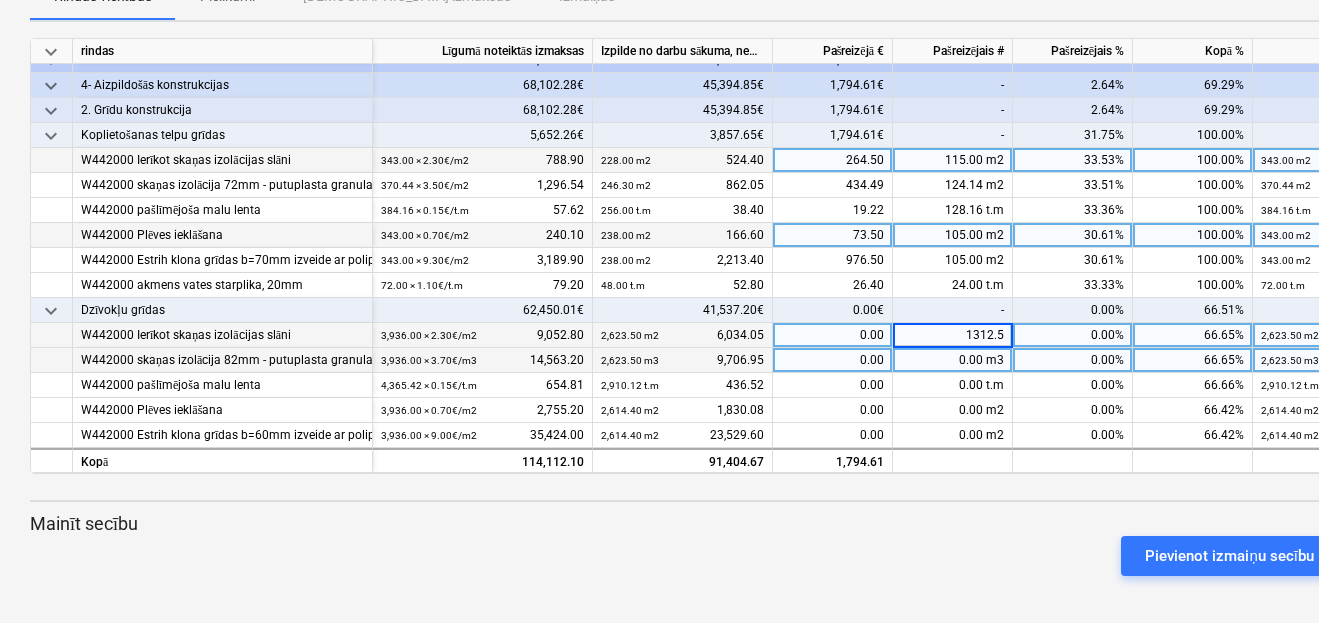 type on "1312.50" 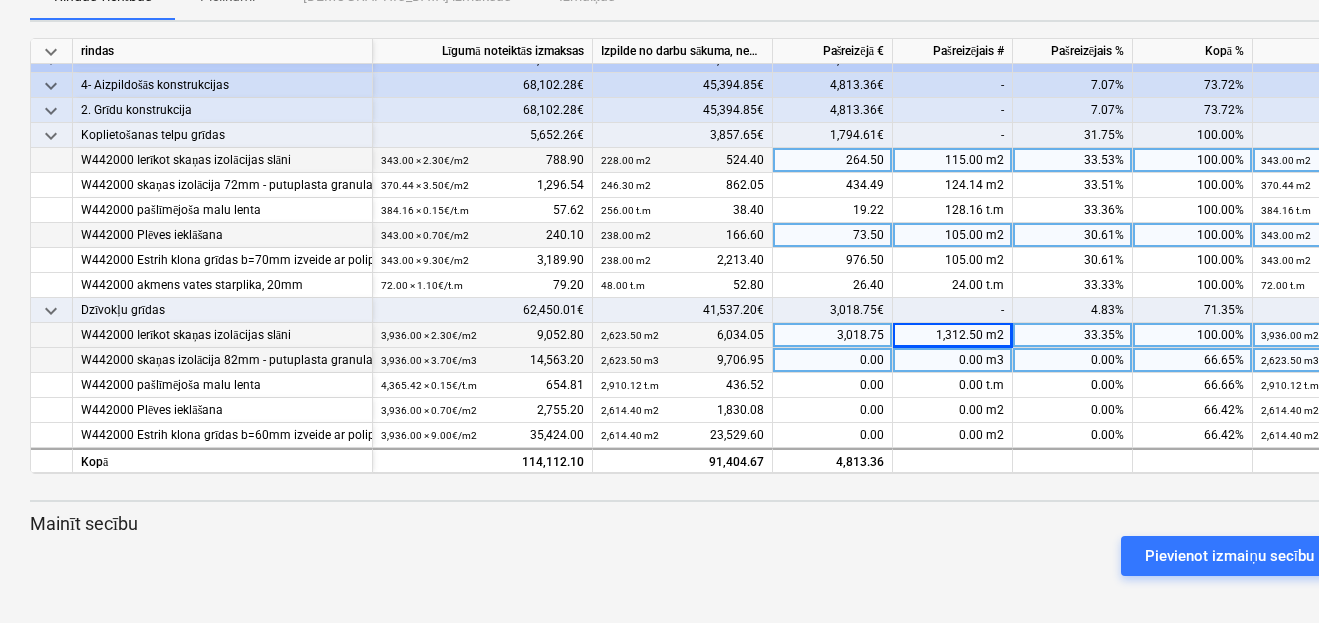 drag, startPoint x: 955, startPoint y: 349, endPoint x: 989, endPoint y: 352, distance: 34.132095 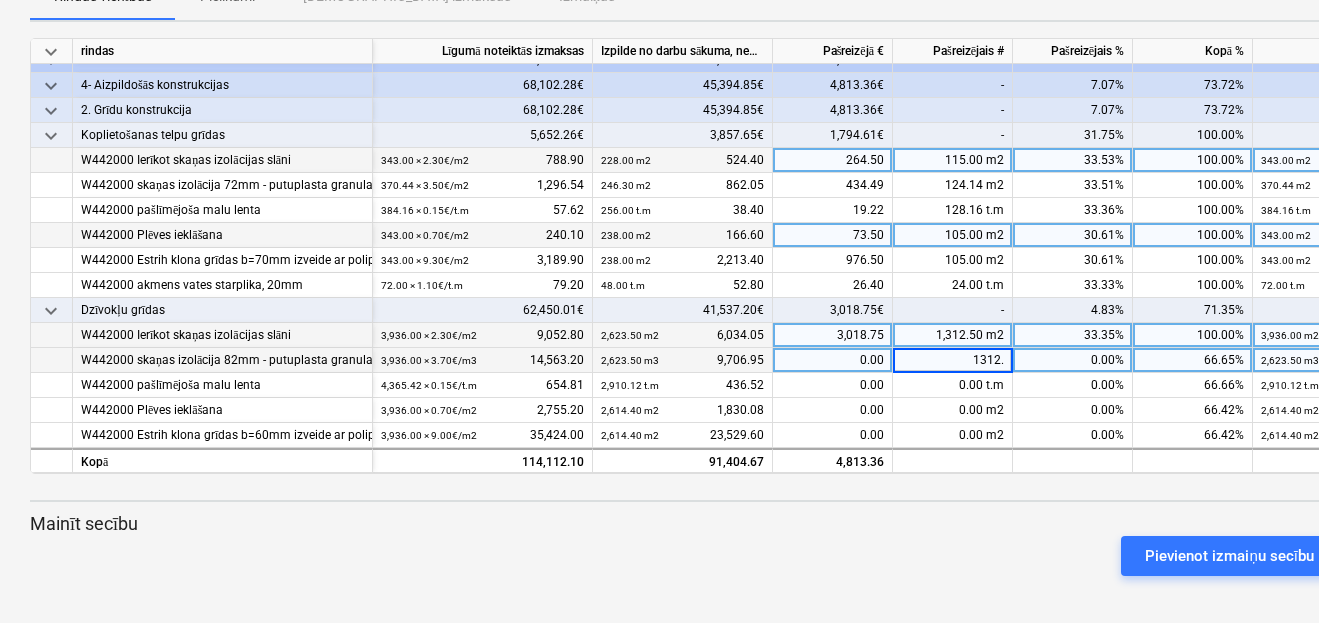 type on "1312.5" 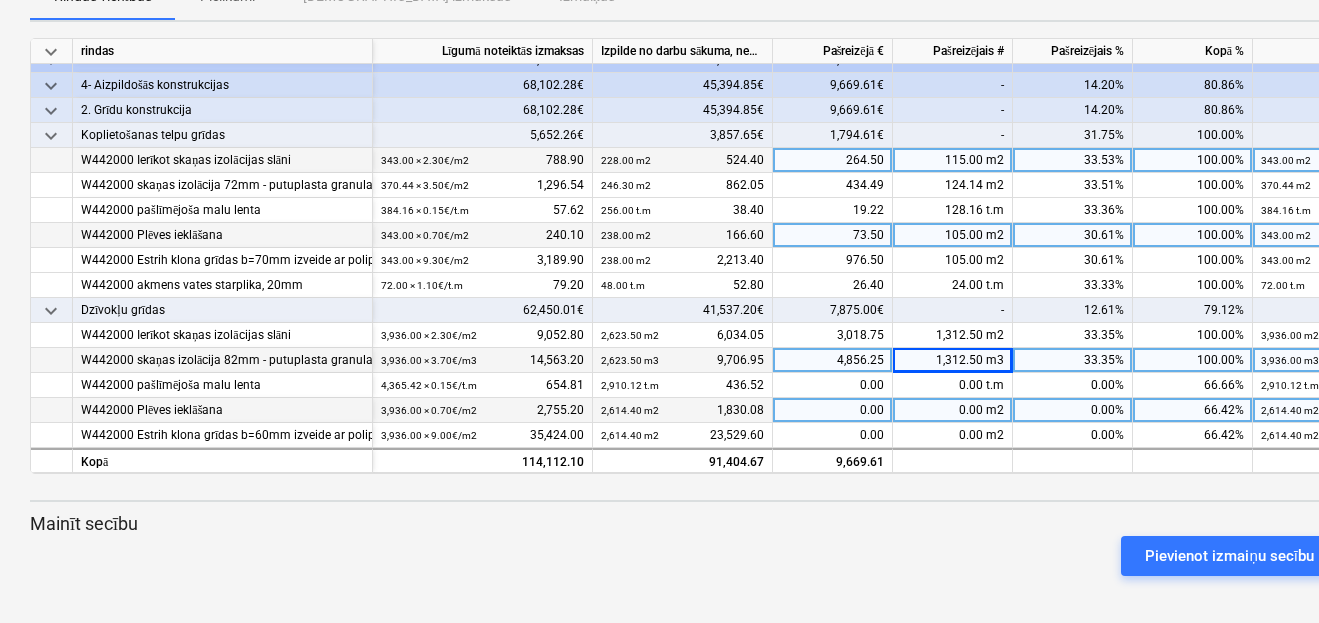 drag, startPoint x: 949, startPoint y: 377, endPoint x: 1028, endPoint y: 390, distance: 80.06248 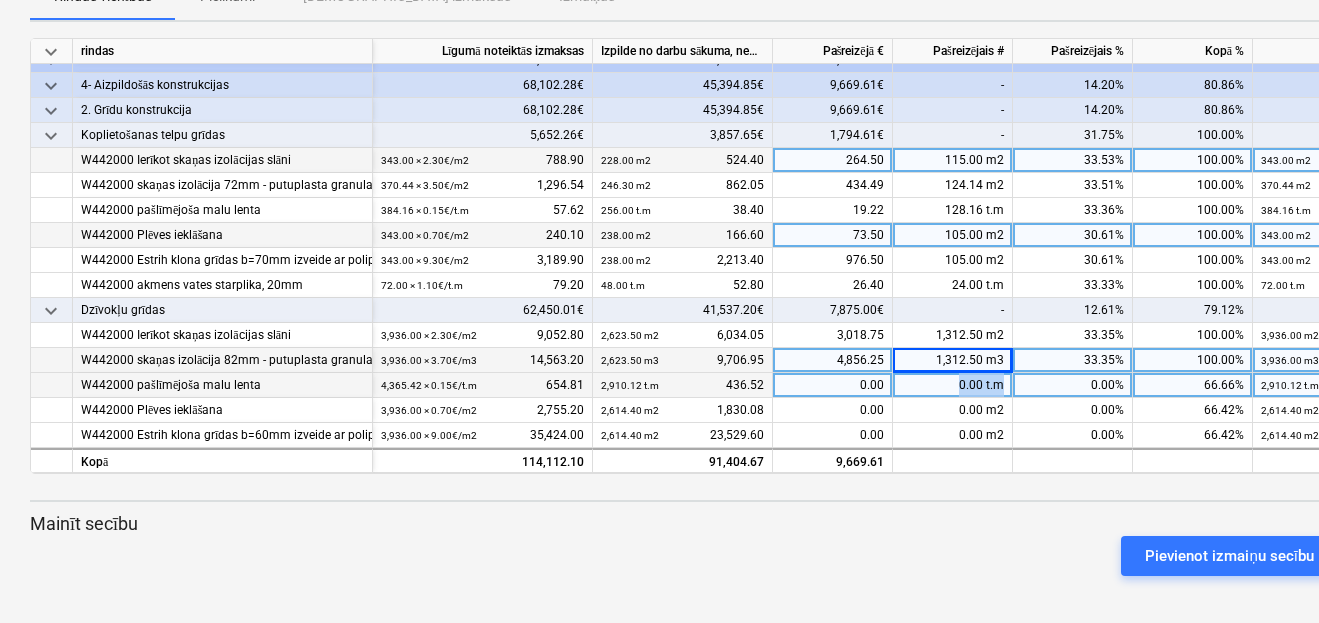 drag, startPoint x: 957, startPoint y: 383, endPoint x: 1014, endPoint y: 387, distance: 57.14018 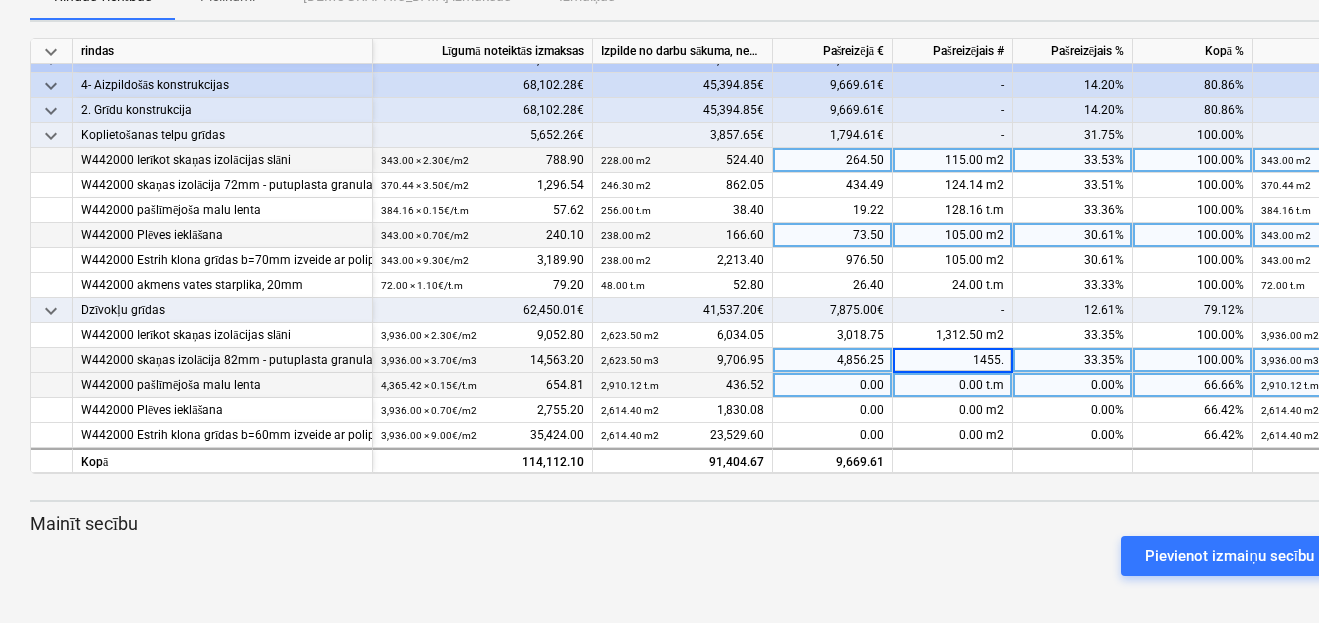 type on "1455.3" 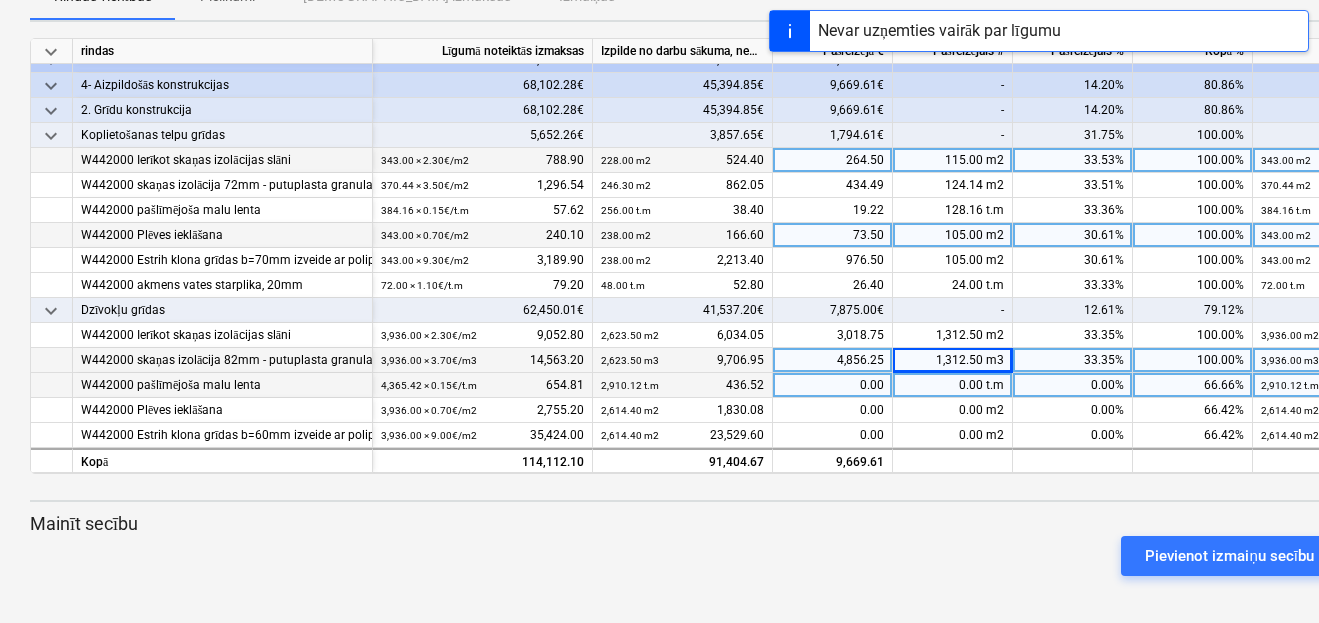 drag, startPoint x: 956, startPoint y: 376, endPoint x: 1012, endPoint y: 373, distance: 56.0803 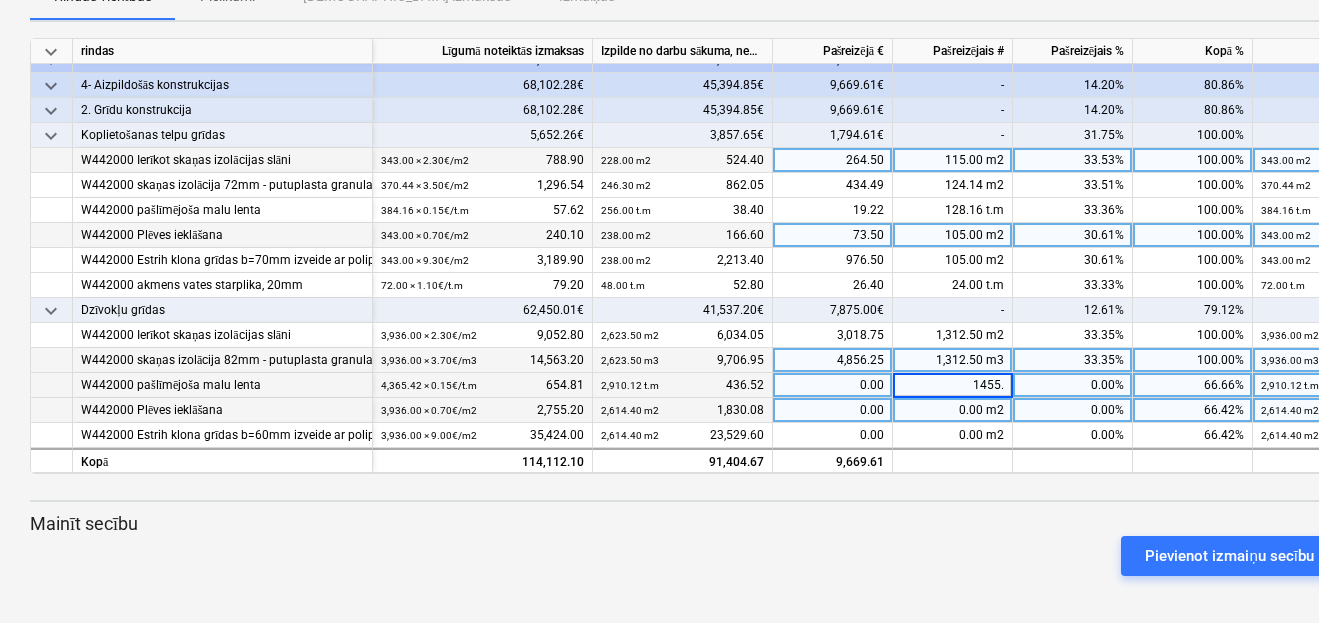 type on "1455.3" 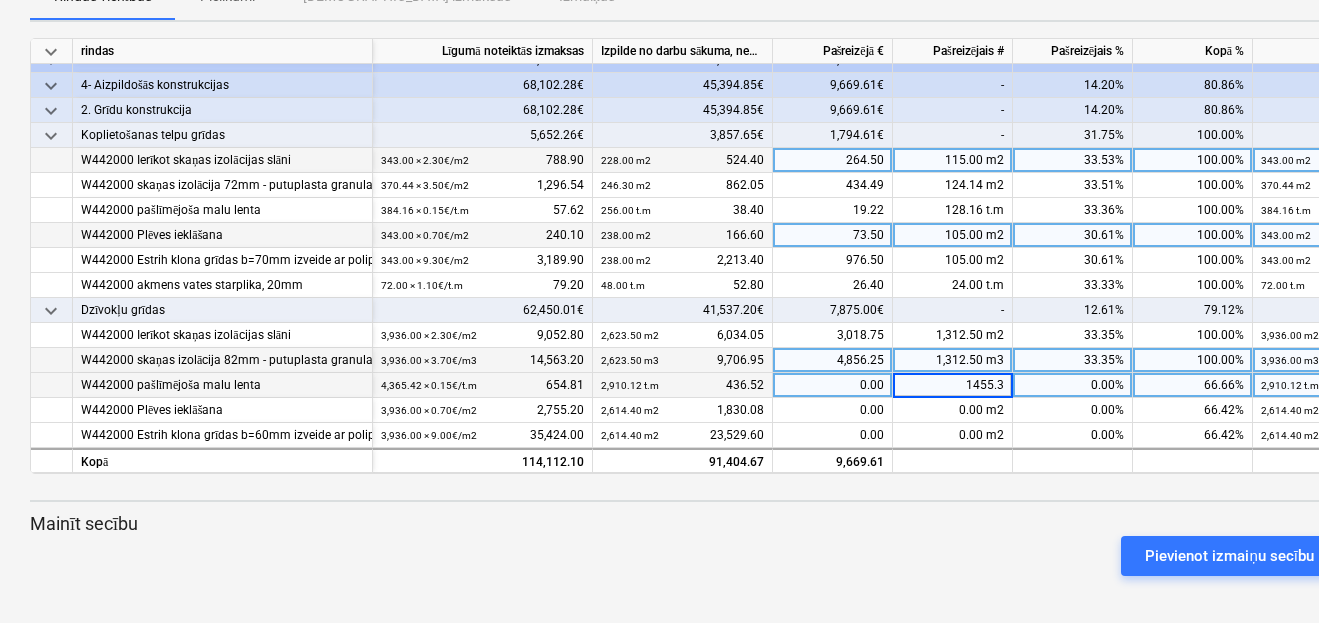click on "Pievienot izmaiņu secību" at bounding box center [684, 556] 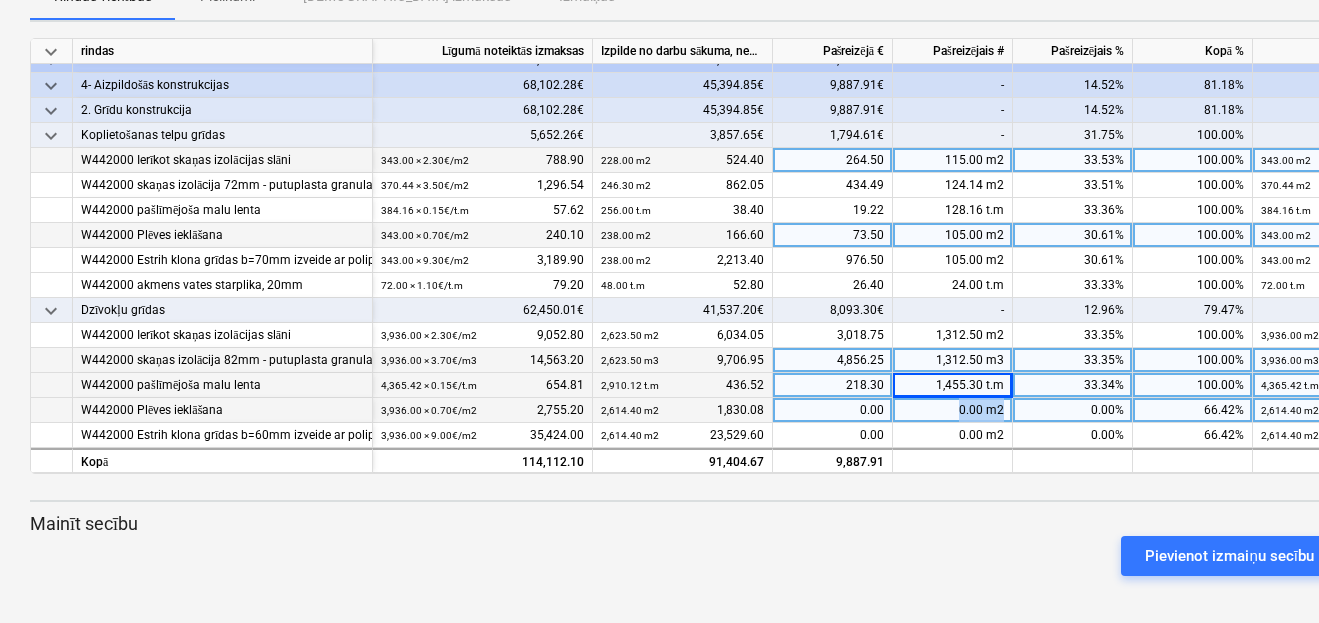drag, startPoint x: 958, startPoint y: 399, endPoint x: 1001, endPoint y: 408, distance: 43.931767 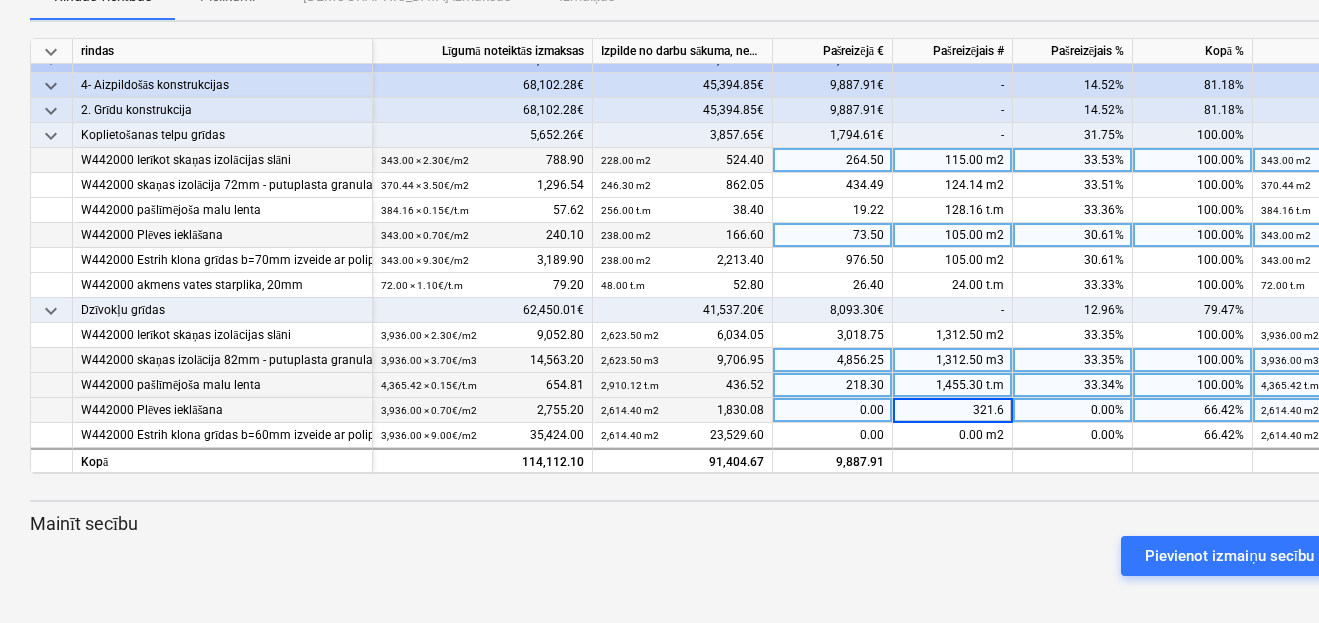 click on "321.6" at bounding box center (952, 410) 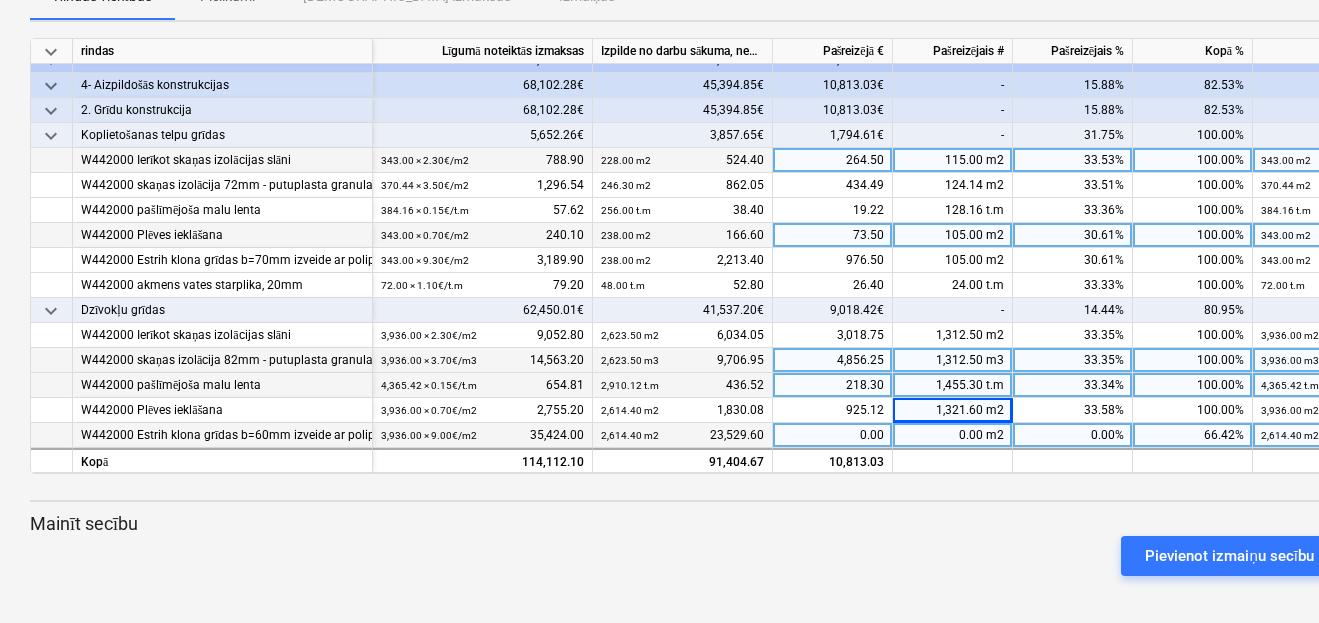 drag, startPoint x: 952, startPoint y: 421, endPoint x: 1025, endPoint y: 418, distance: 73.061615 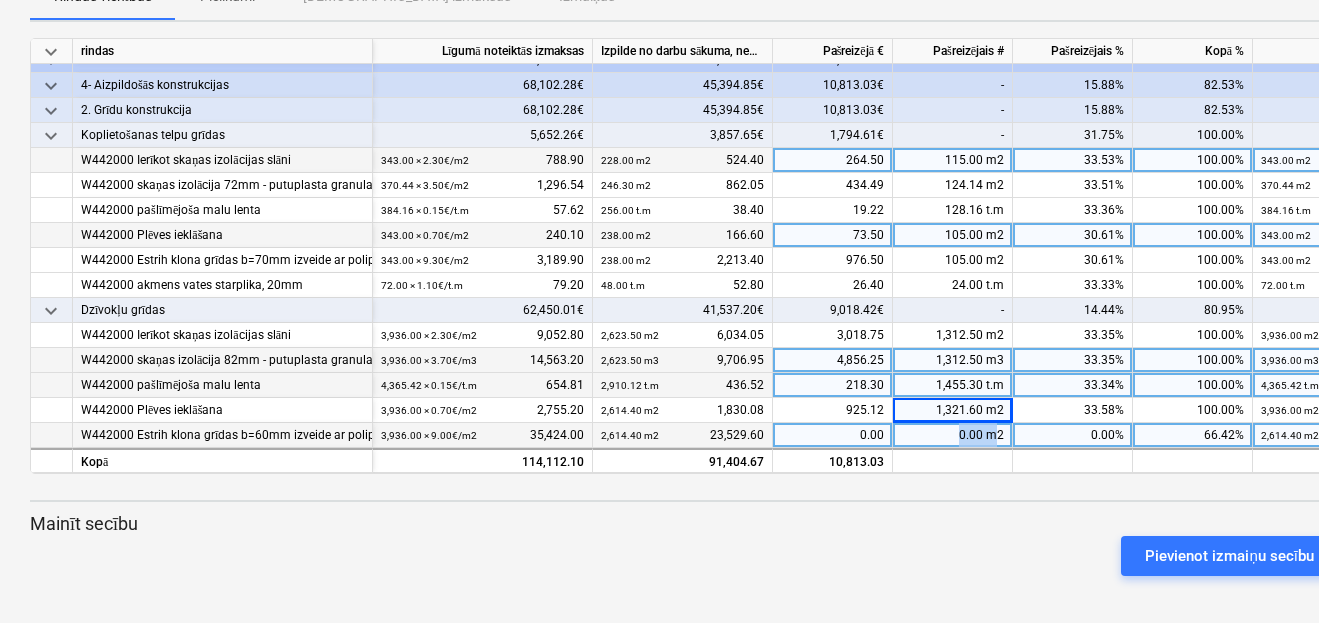 drag, startPoint x: 960, startPoint y: 422, endPoint x: 993, endPoint y: 428, distance: 33.54102 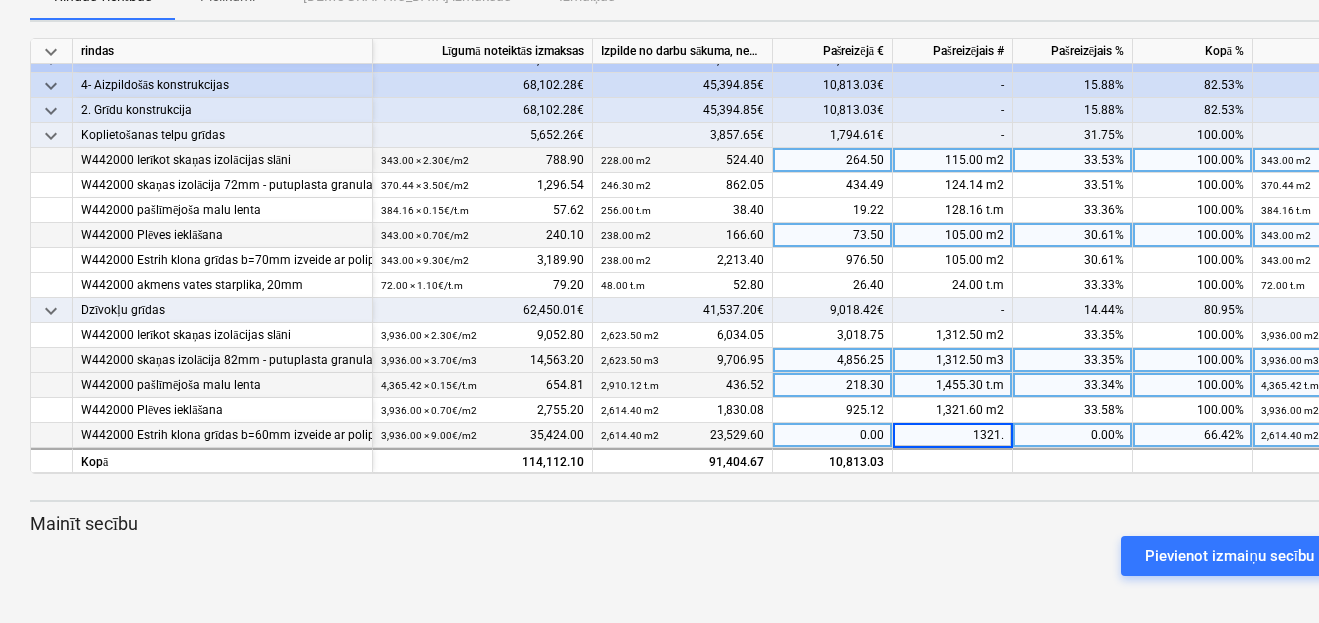 type on "1321.6" 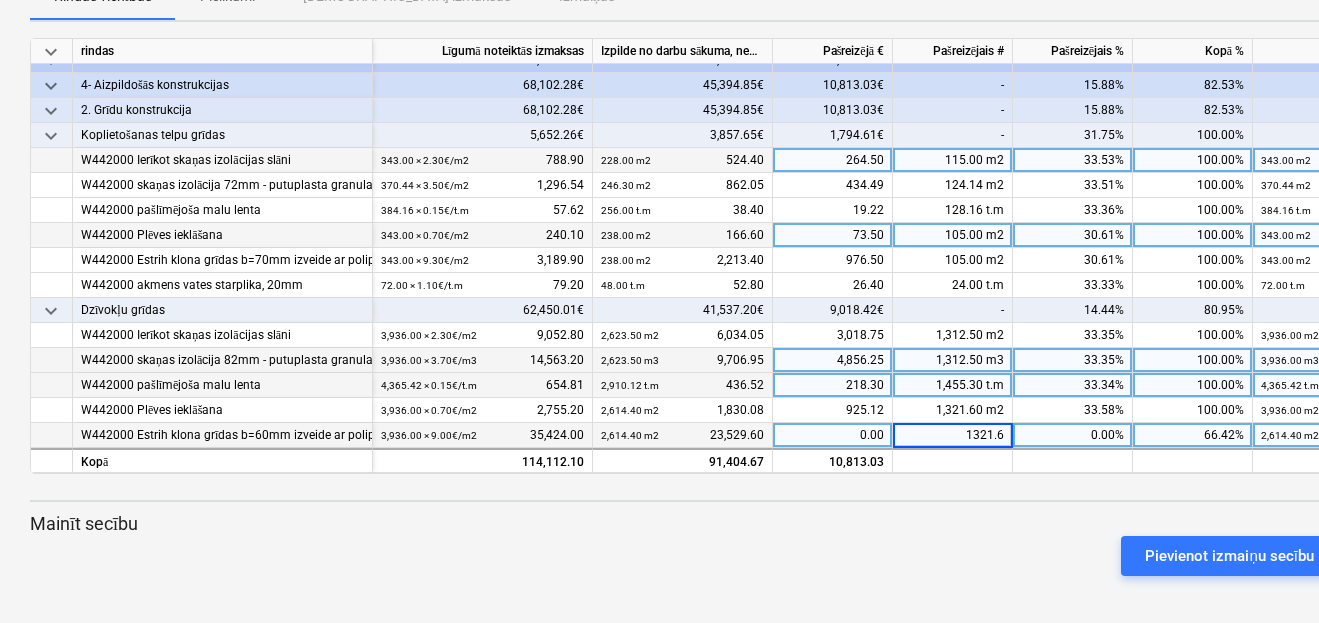 click on "keyboard_arrow_down rindas Līgumā noteiktās izmaksas Izpilde no darbu sākuma, neskaitot kārtējā mēneša izpildi Pašreizējā € Pašreizējais # Pašreizējais % Kopā % Saistības kopā Atlikušais progresa ziņojums W442000 skaņas izolācija 82mm - putuplasta granulas ar saistvielu (mašīnas recepte: putuplasta granulas, cements - 17,5kg (ziemā 25kg), līme - 200g, ūdens - 20l)  2,634.00   ×   3.70€ / m3 9,745.80 2,634.00   m3 9,745.80 0.00 0.00   m3 0.00% 100.00% 2,634.00   m3 9,745.80 0.00% 0.00 W442000 pašlīmējoša malu lenta  2,918.72   ×   0.15€ / t.m 437.81 2,918.72   t.m 437.81 0.00 0.00   t.m 0.00% 100.00% 2,918.72   t.m 437.81 0.00% 0.00 W442000 Plēves ieklāšana  2,634.00   ×   0.70€ / m2 1,843.80 2,634.00   m2 1,843.80 0.00 0.00   m2 0.00% 100.00% 2,634.00   m2 1,843.80 0.00% 0.00 W442000 Estrih klona grīdas b=60mm izveide ar polipropilena šķiedru (180g/0,2m3)  2,634.00   ×   9.00€ / m2 23,706.00 2,634.00   m2 23,706.00 0.00 0.00   m2 0.00%" at bounding box center [684, 315] 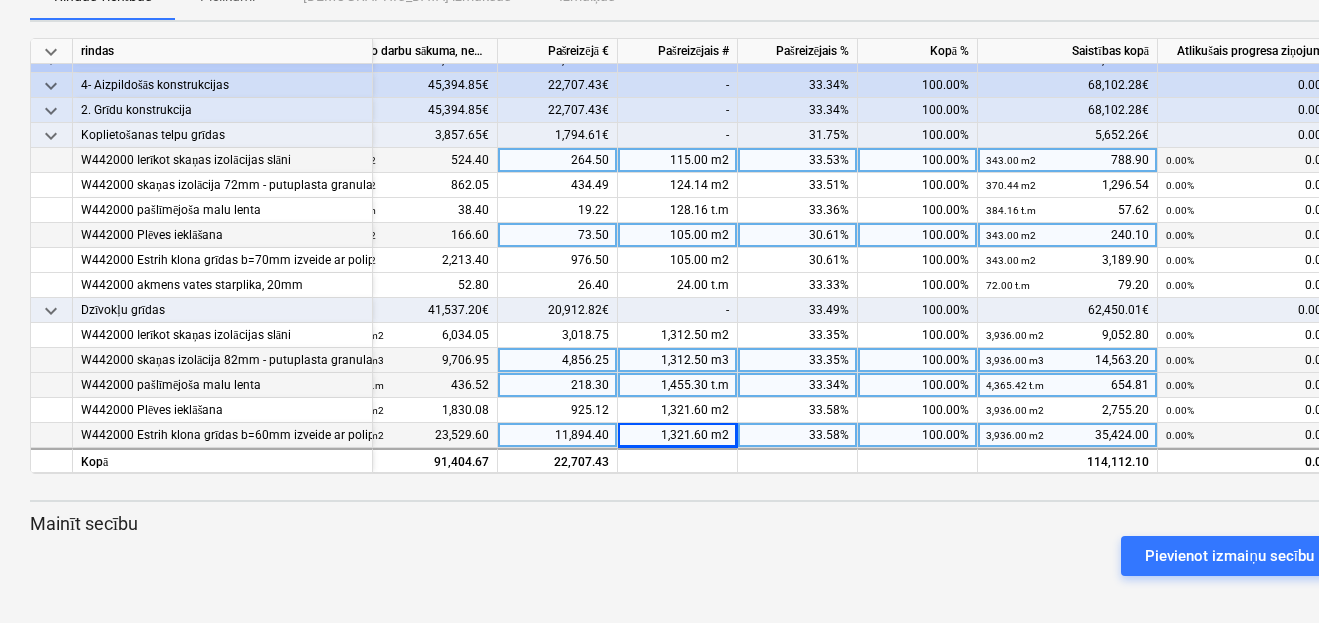 scroll, scrollTop: 448, scrollLeft: 283, axis: both 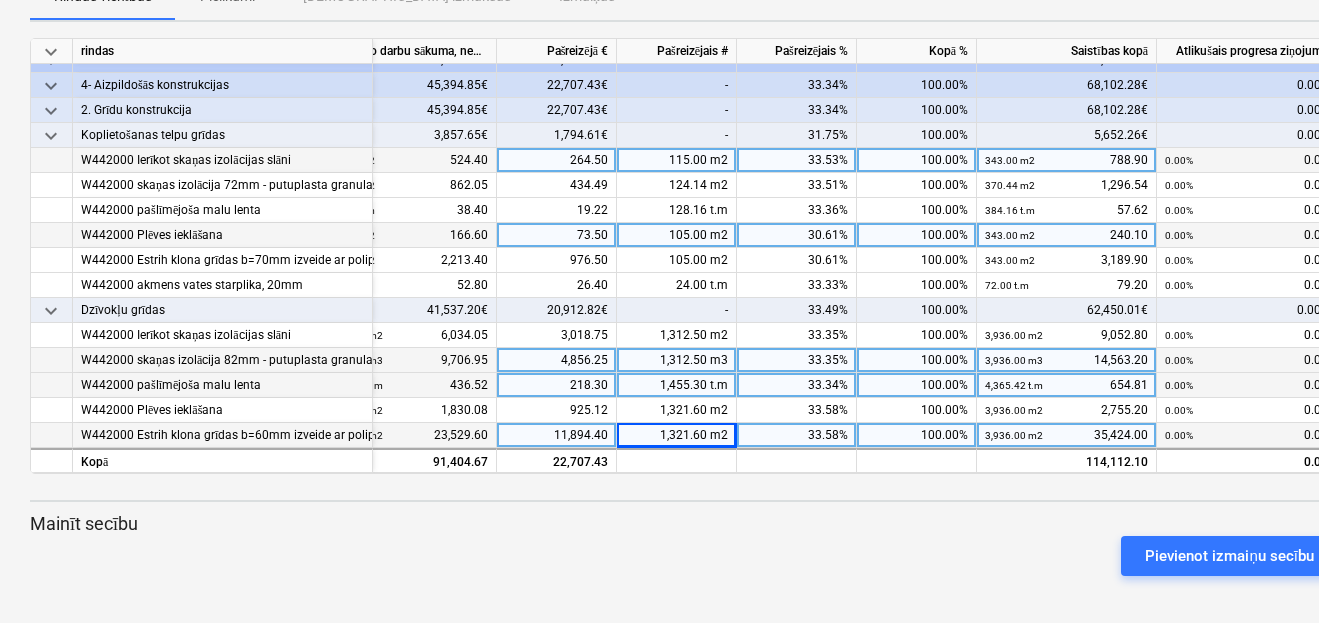 click on "Mainīt secību" at bounding box center (684, 524) 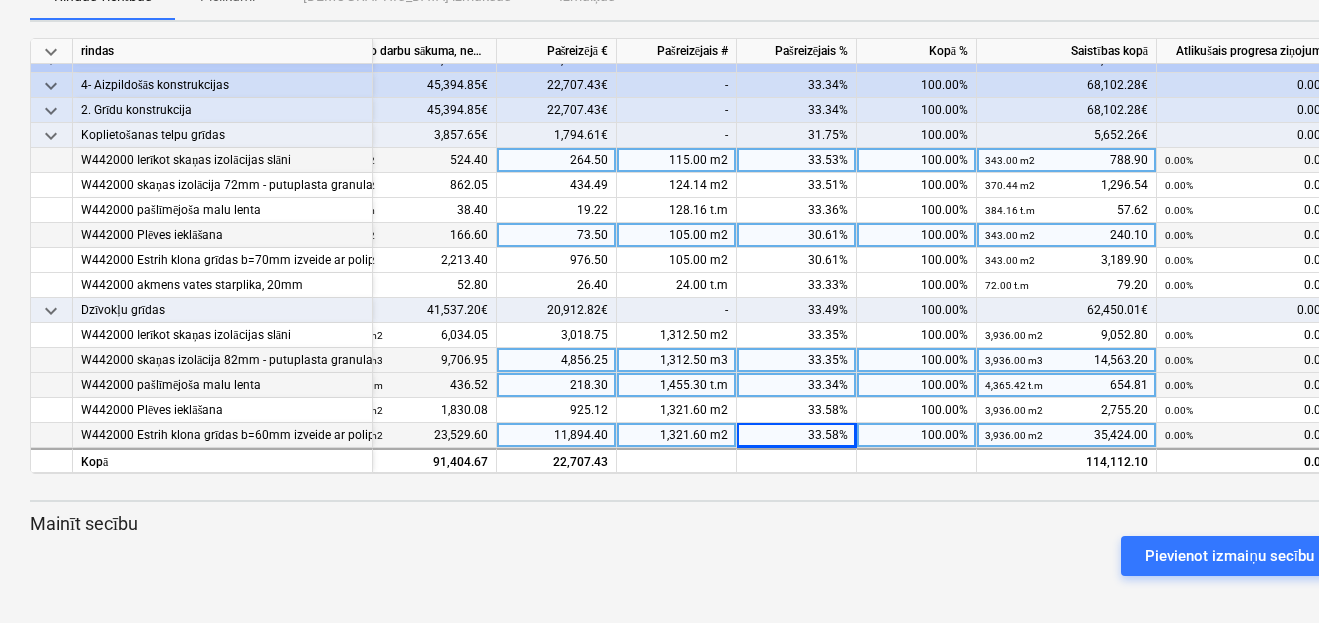 click on "Pievienot izmaiņu secību" at bounding box center (684, 556) 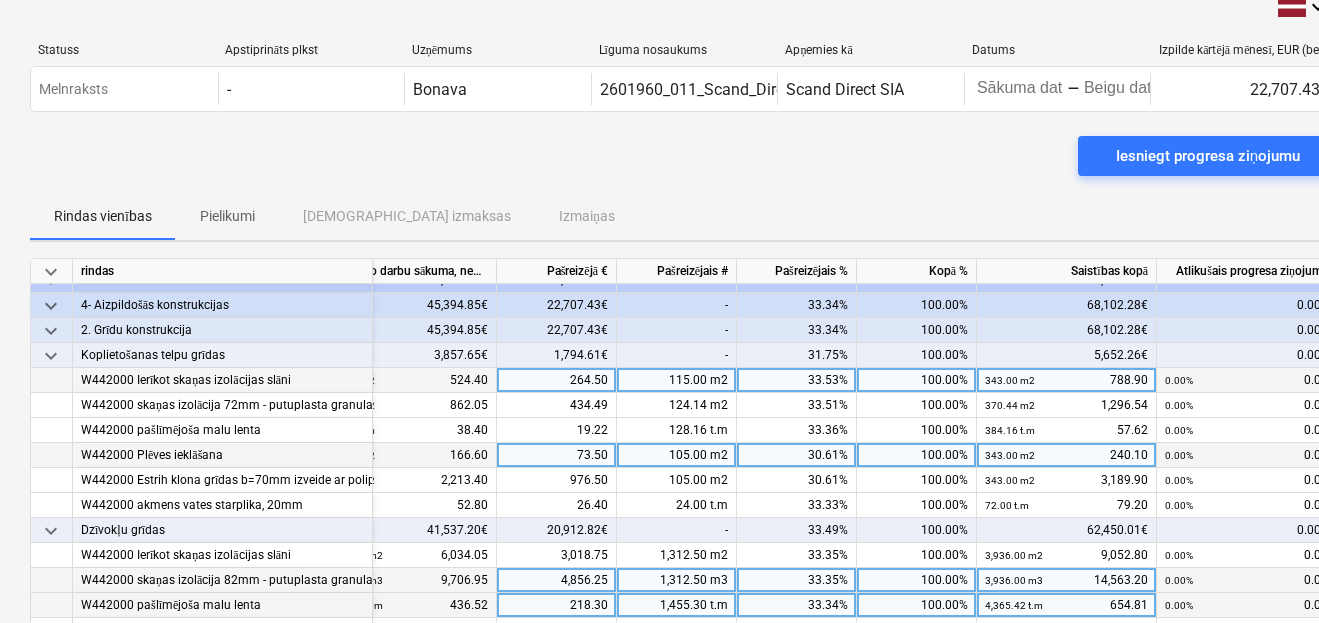 scroll, scrollTop: 0, scrollLeft: 0, axis: both 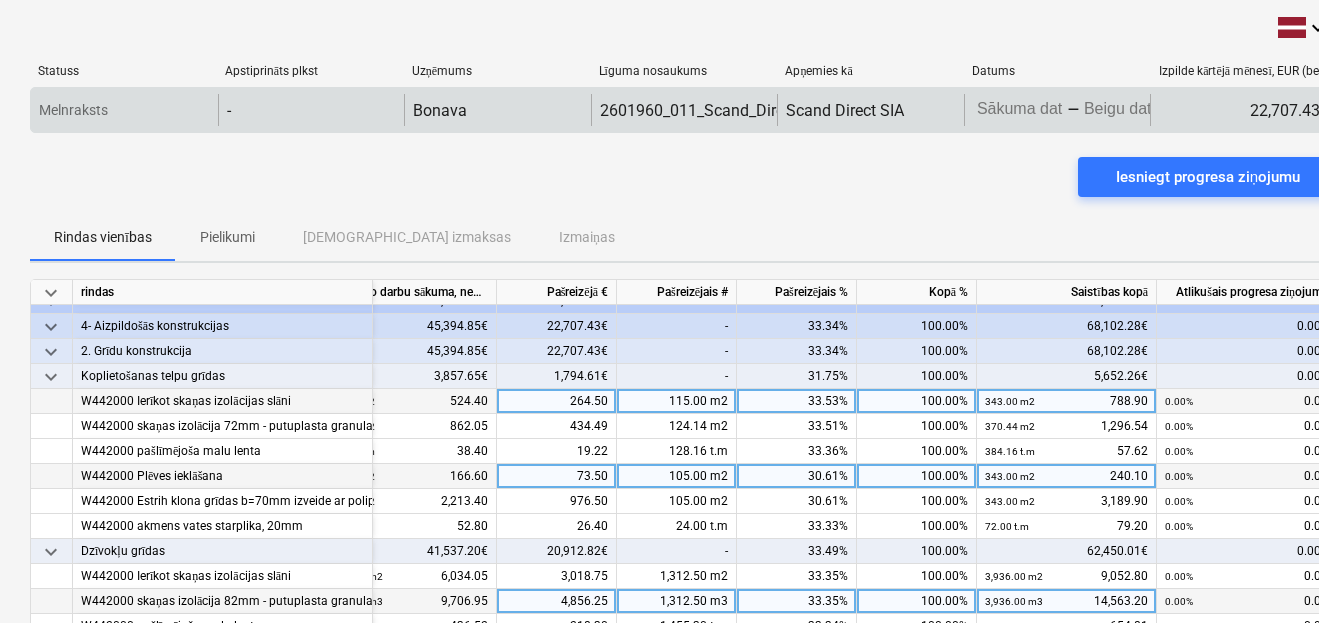 click on "keyboard_arrow_down Statuss Apstiprināts plkst Uzņēmums Līguma nosaukums Apņemies kā Datums Izpilde kārtējā mēnesī, EUR  (bez PVN) Melnraksts - Bonava 2601960_011_Scand_Direct_SIA_20250303_Ligums_estrich_gridas_T25_2karta.pdf Scand Direct SIA Press the down arrow key to interact with the calendar and
select a date. Press the question mark key to get the keyboard shortcuts for changing dates. - Press the down arrow key to interact with the calendar and
select a date. Press the question mark key to get the keyboard shortcuts for changing dates. 22,707.43€ Please wait Scand Direct SIA Iesniegt progresa ziņojumu Rindas vienības Pielikumi Apstiprinātas izmaksas Izmaiņas keyboard_arrow_down rindas Līgumā noteiktās izmaksas Izpilde no darbu sākuma, neskaitot kārtējā mēneša izpildi Pašreizējā € Pašreizējais # Pašreizējais % Kopā % Saistības kopā Atlikušais progresa ziņojums 2,634.00   ×   3.70€ / m3 9,745.80 2,634.00   m3 9,745.80 0.00 0.00   m3 0.00% 100.00% /" at bounding box center [659, 311] 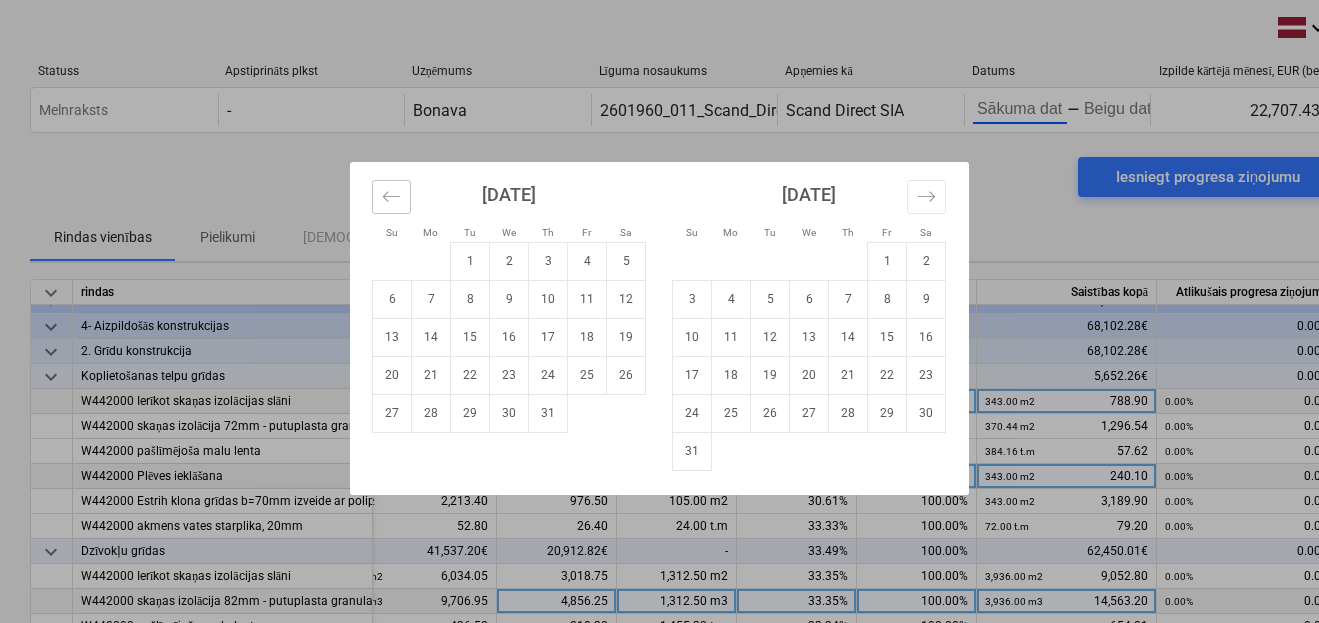 click 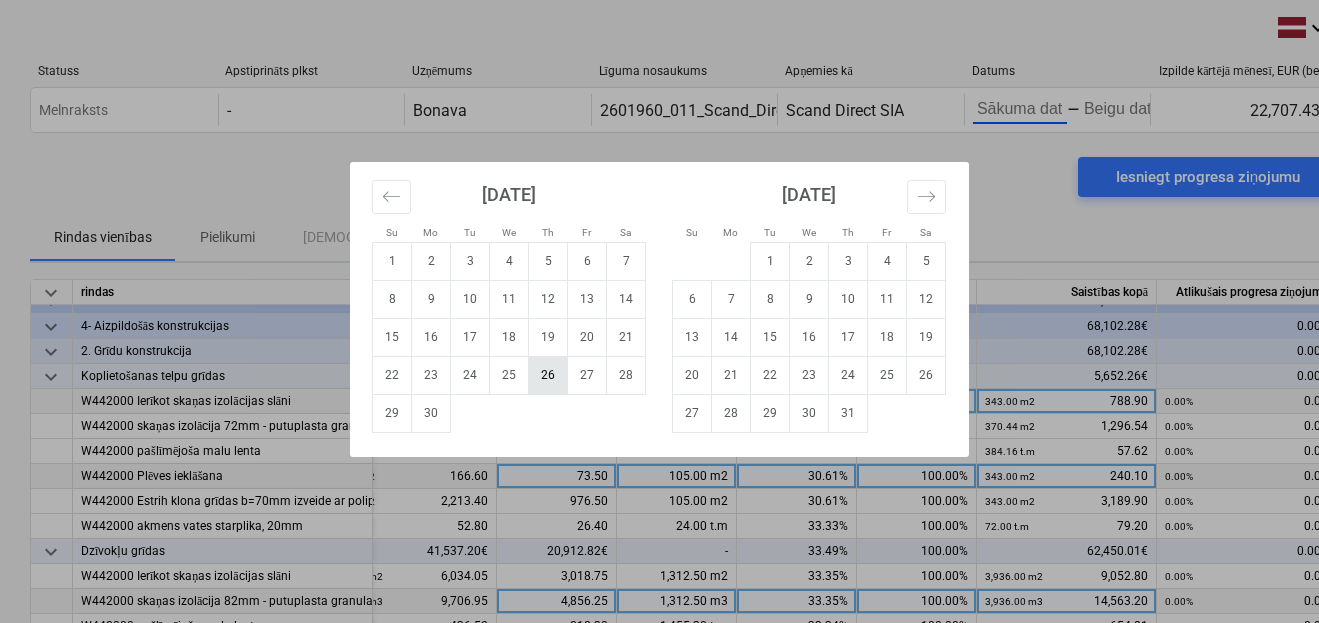 click on "26" at bounding box center (548, 375) 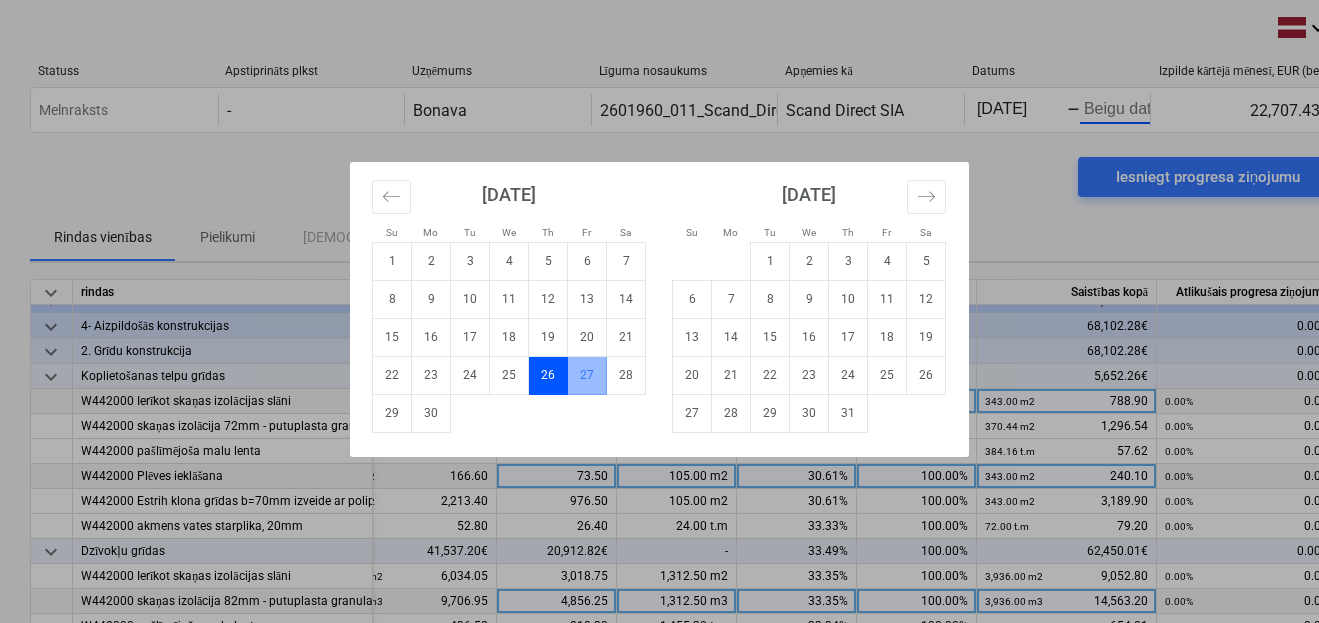 scroll, scrollTop: 0, scrollLeft: 24, axis: horizontal 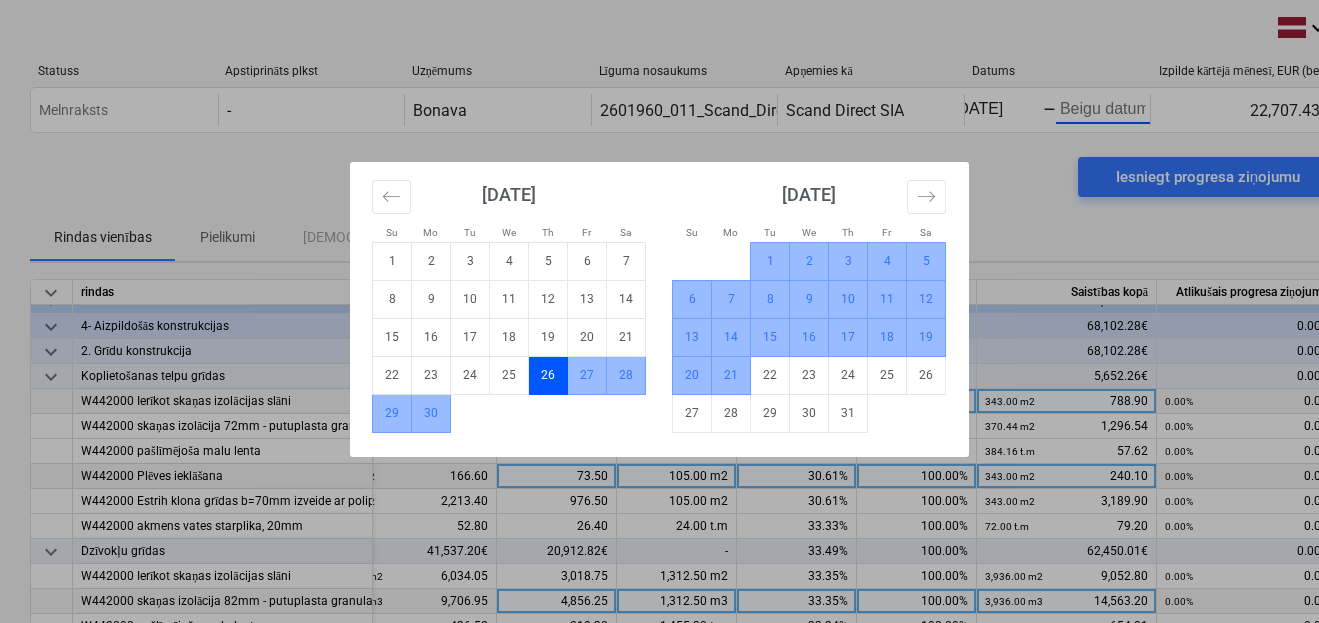 click on "21" at bounding box center [731, 375] 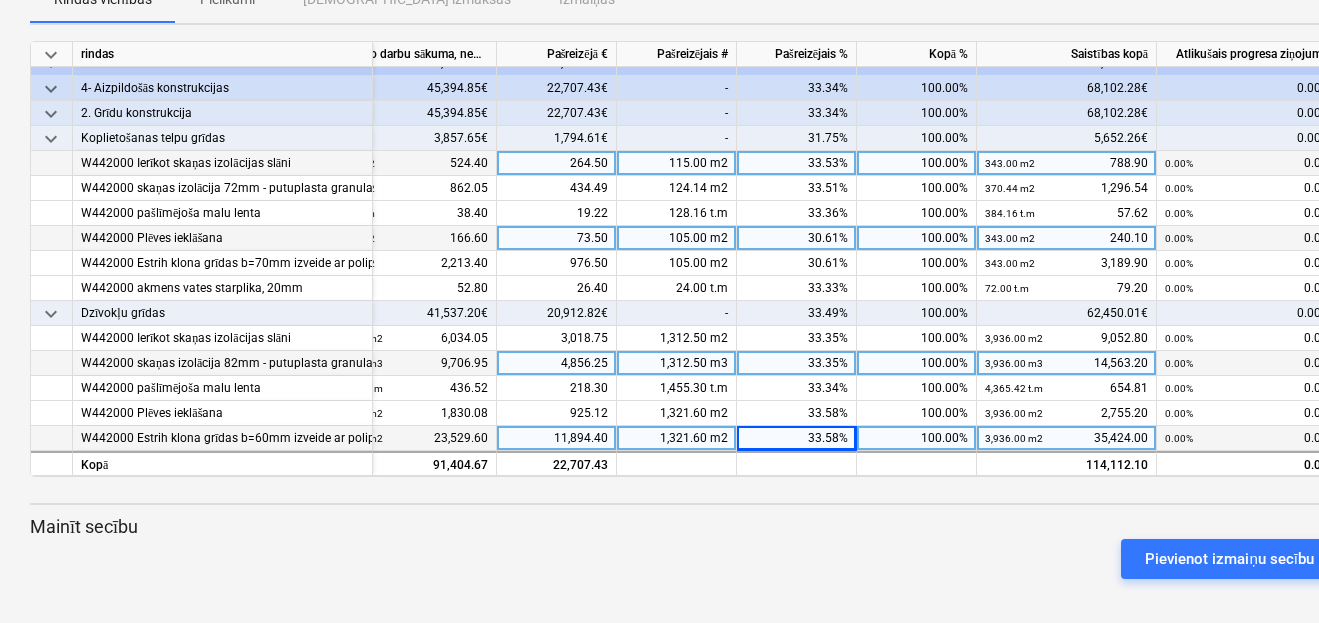 scroll, scrollTop: 241, scrollLeft: 0, axis: vertical 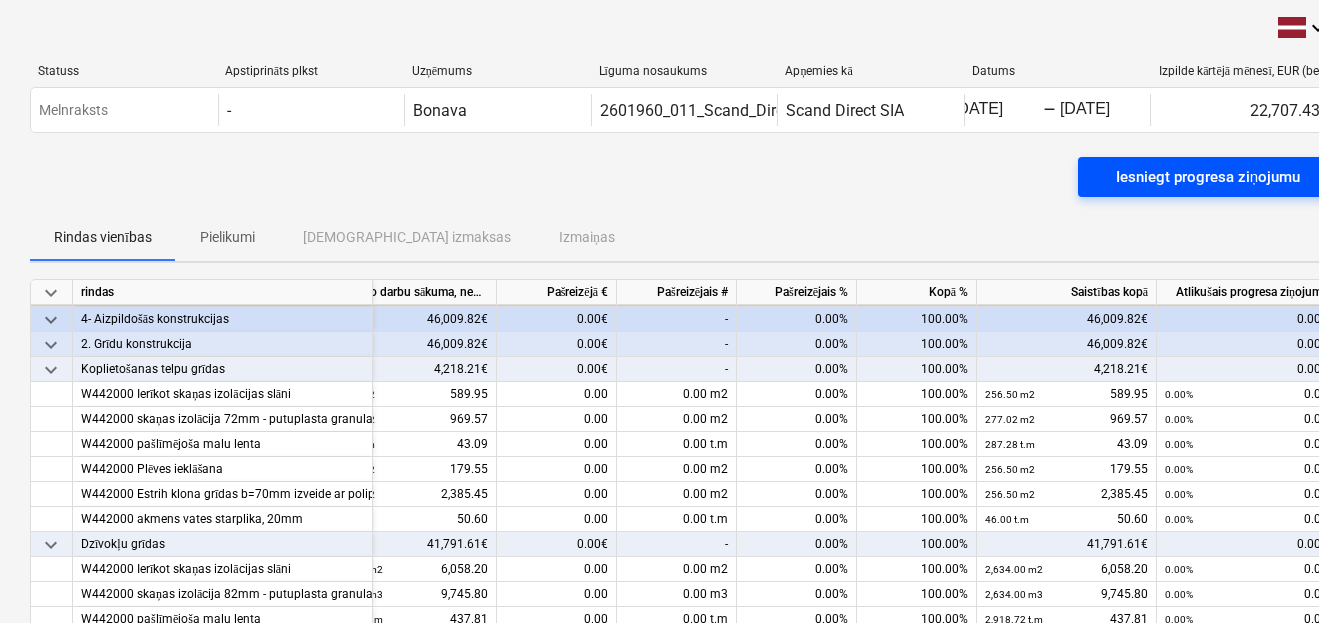 click on "Iesniegt progresa ziņojumu" at bounding box center (1208, 177) 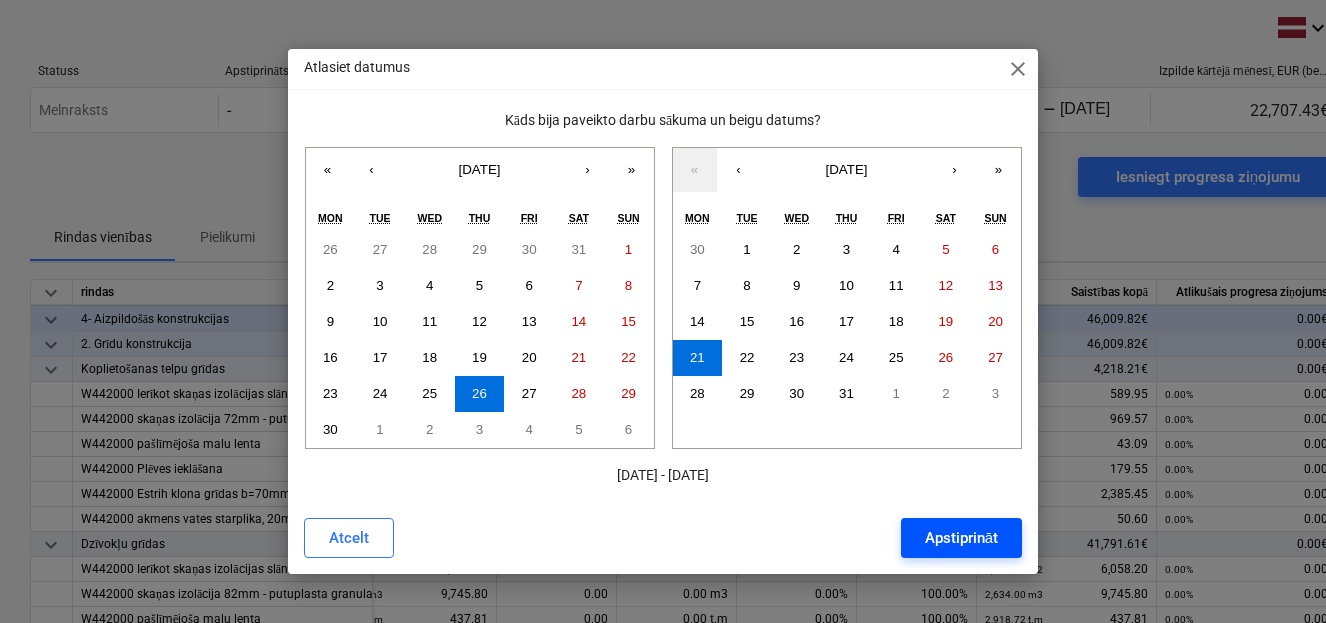 click on "Apstiprināt" at bounding box center (961, 538) 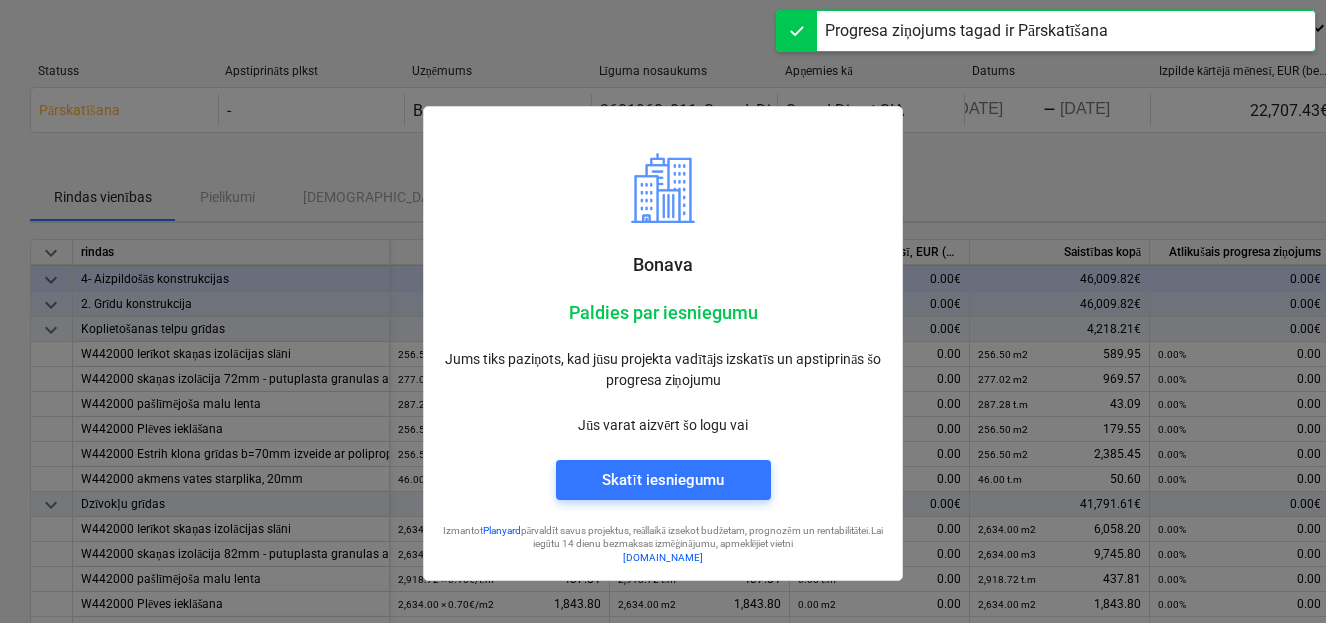 scroll, scrollTop: 48, scrollLeft: 0, axis: vertical 